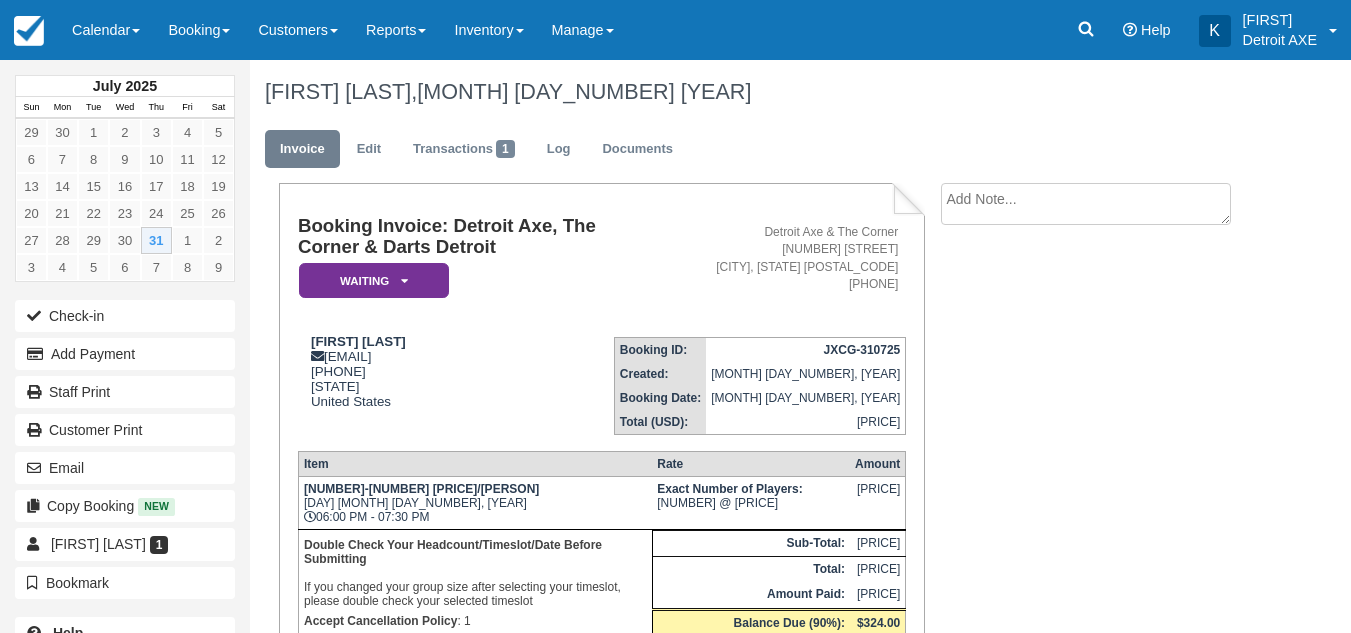 scroll, scrollTop: 0, scrollLeft: 0, axis: both 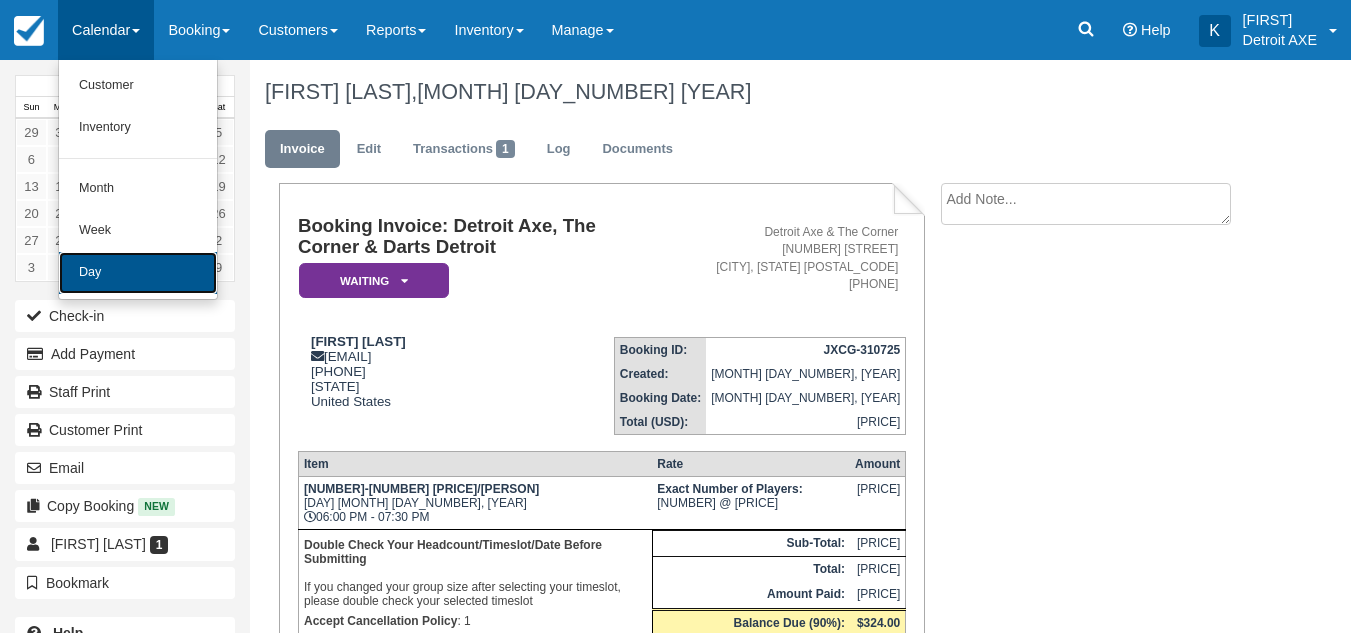 click on "Day" at bounding box center (138, 273) 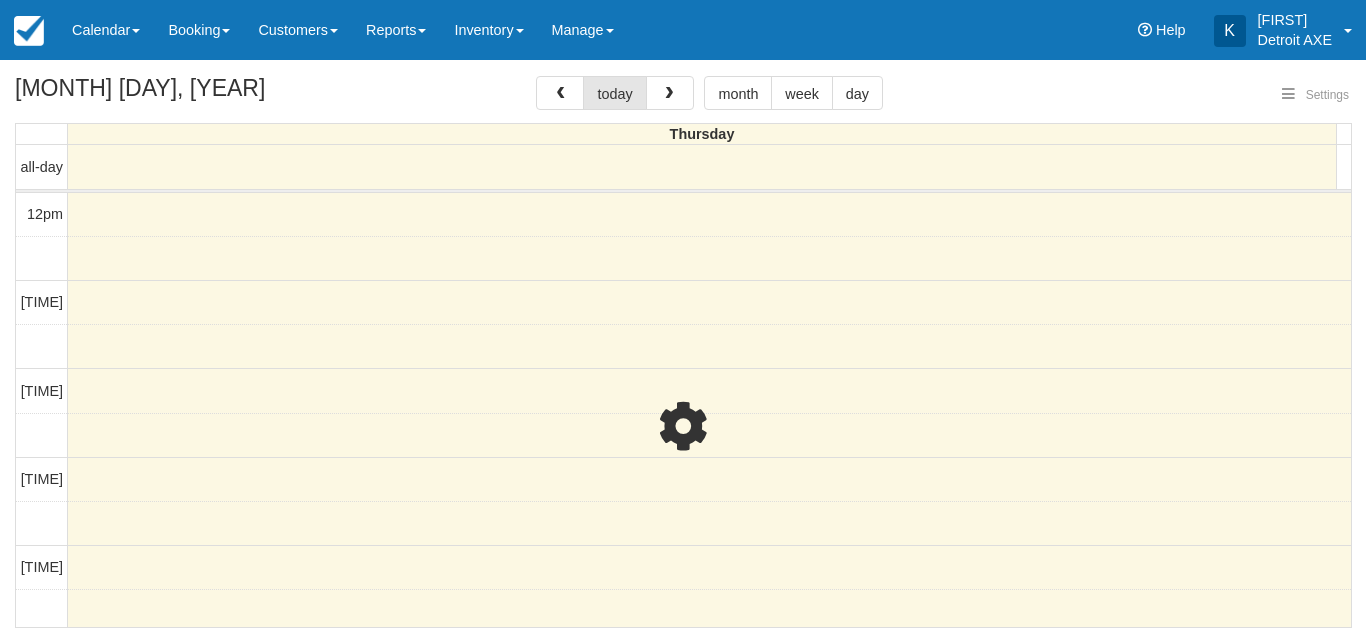 select 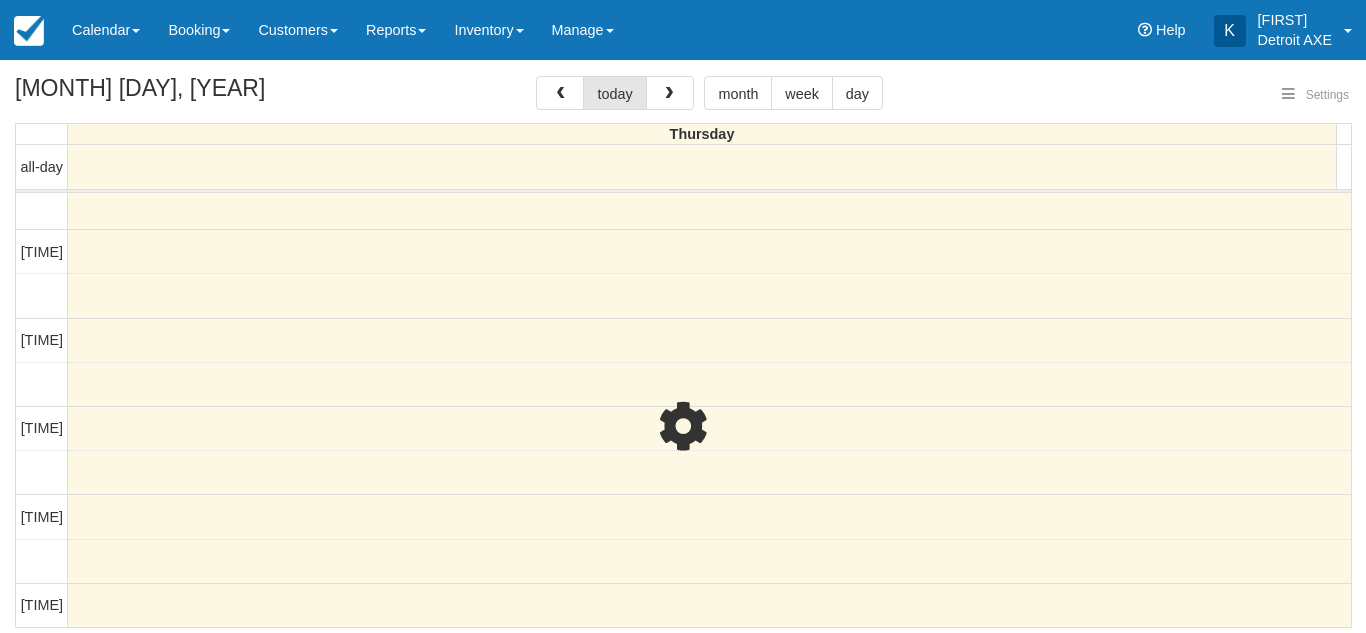 select 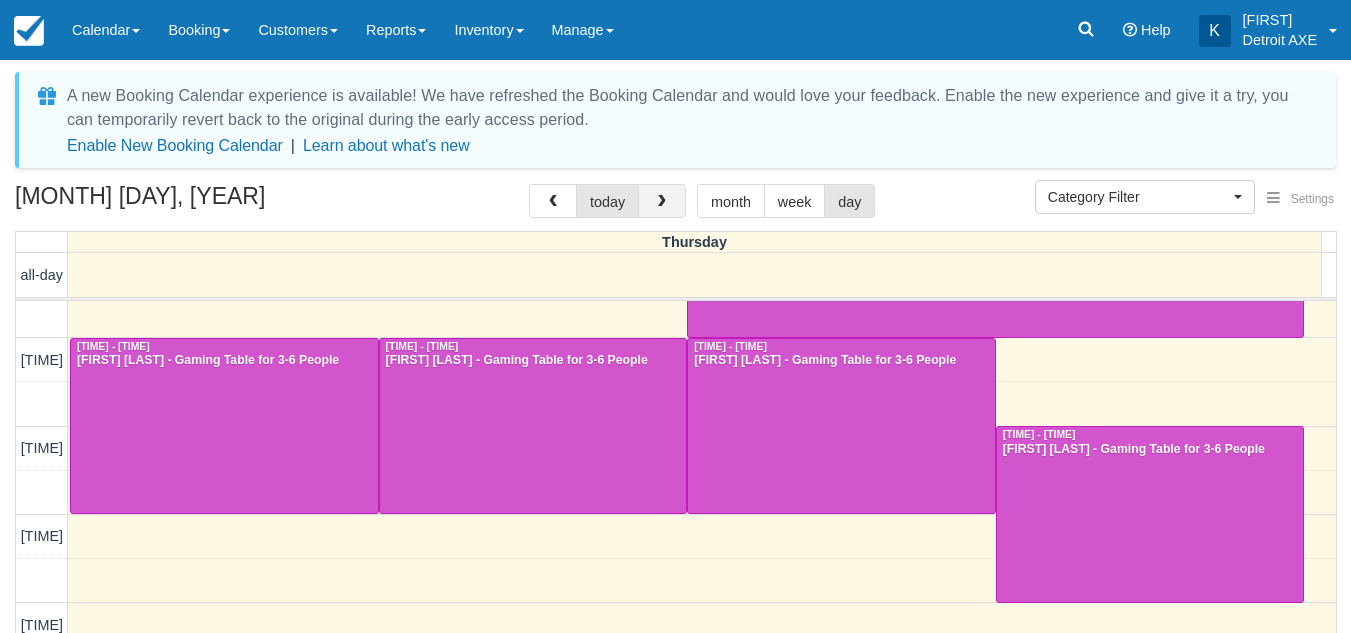 click at bounding box center [662, 202] 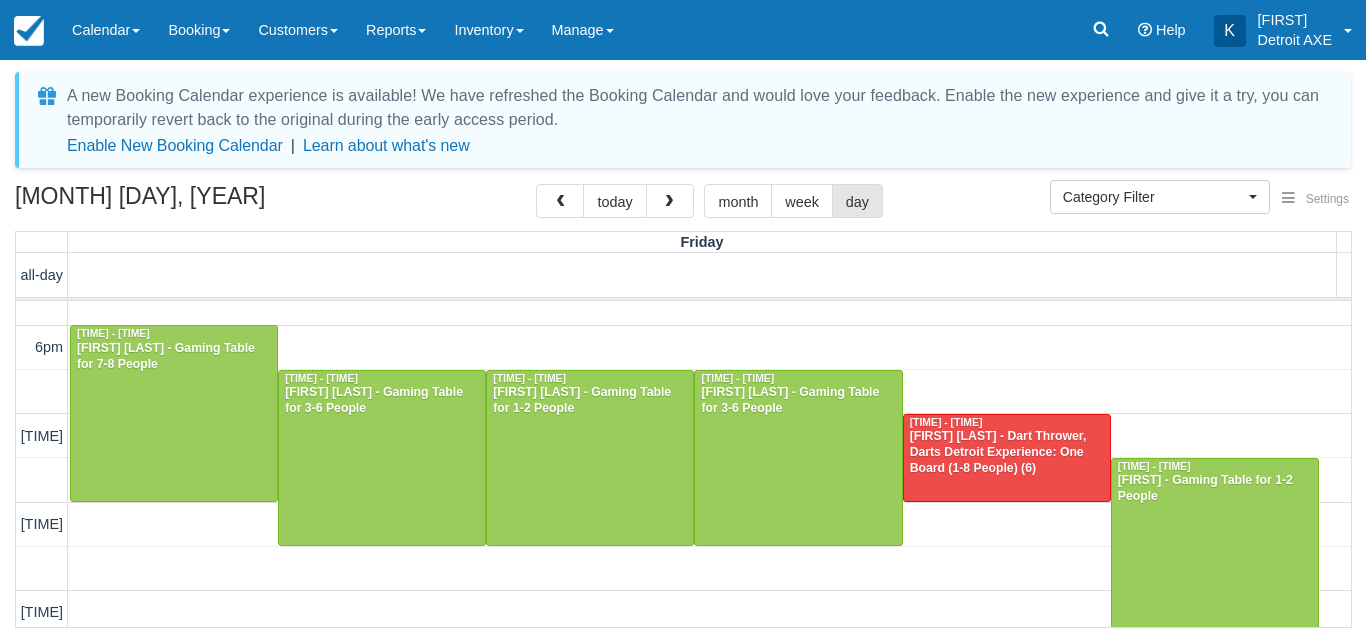 scroll, scrollTop: 505, scrollLeft: 0, axis: vertical 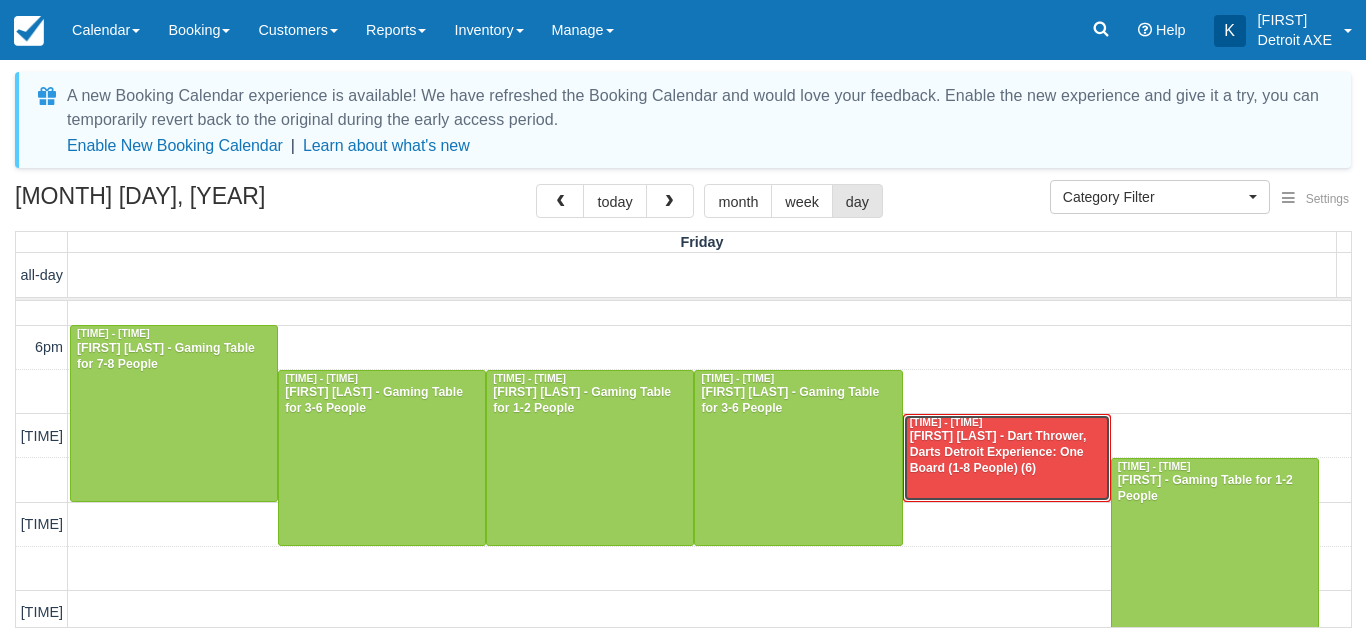 click on "Malathi Sripadsa - Dart Thrower, Darts Detroit Experience: One Board (1-8 People) (6)" at bounding box center (1007, 453) 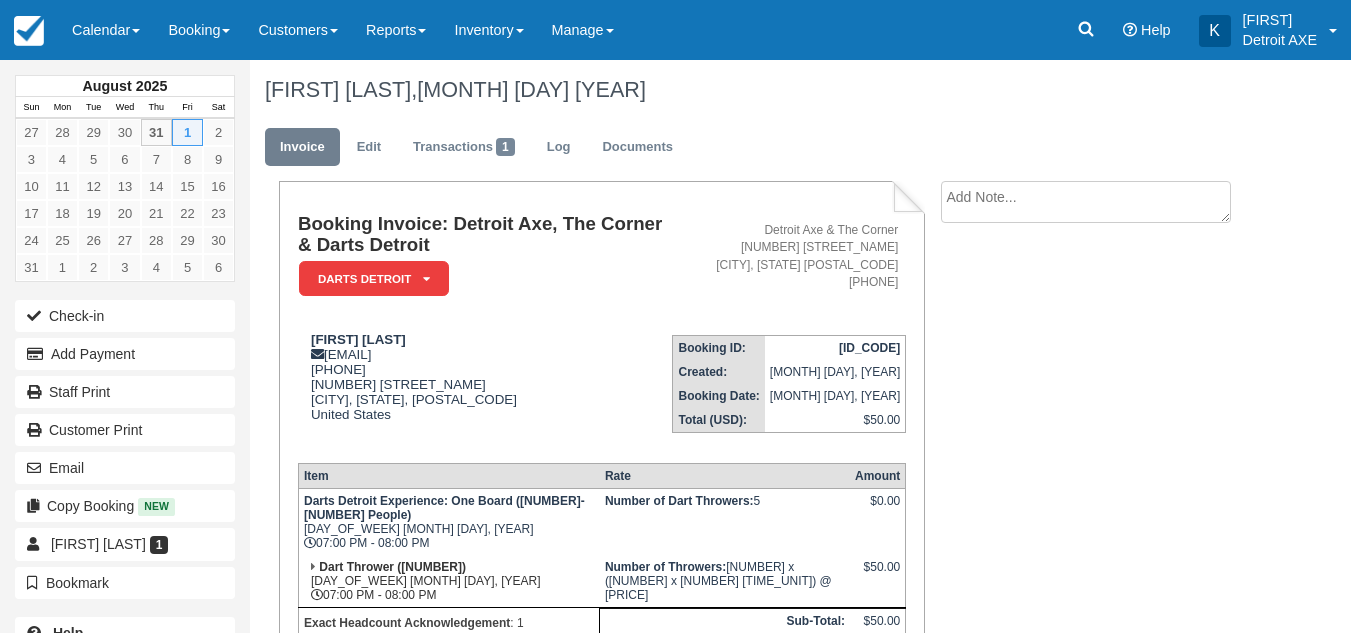scroll, scrollTop: 1, scrollLeft: 0, axis: vertical 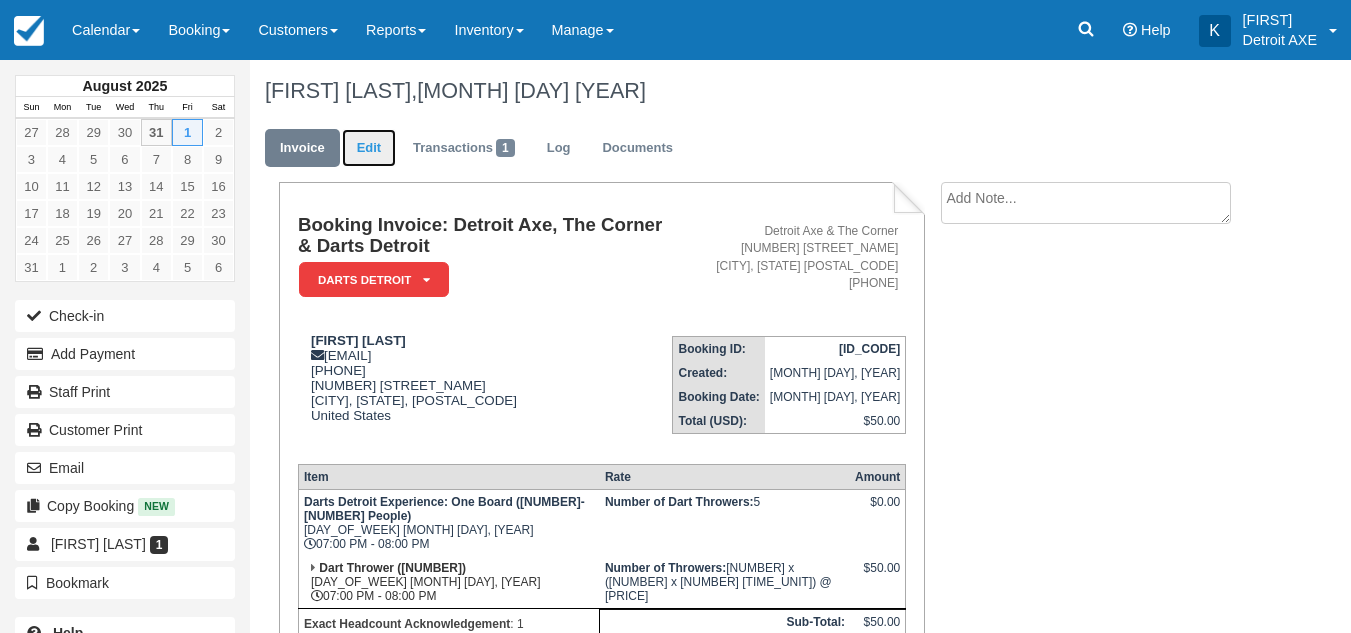 click on "Edit" at bounding box center [369, 148] 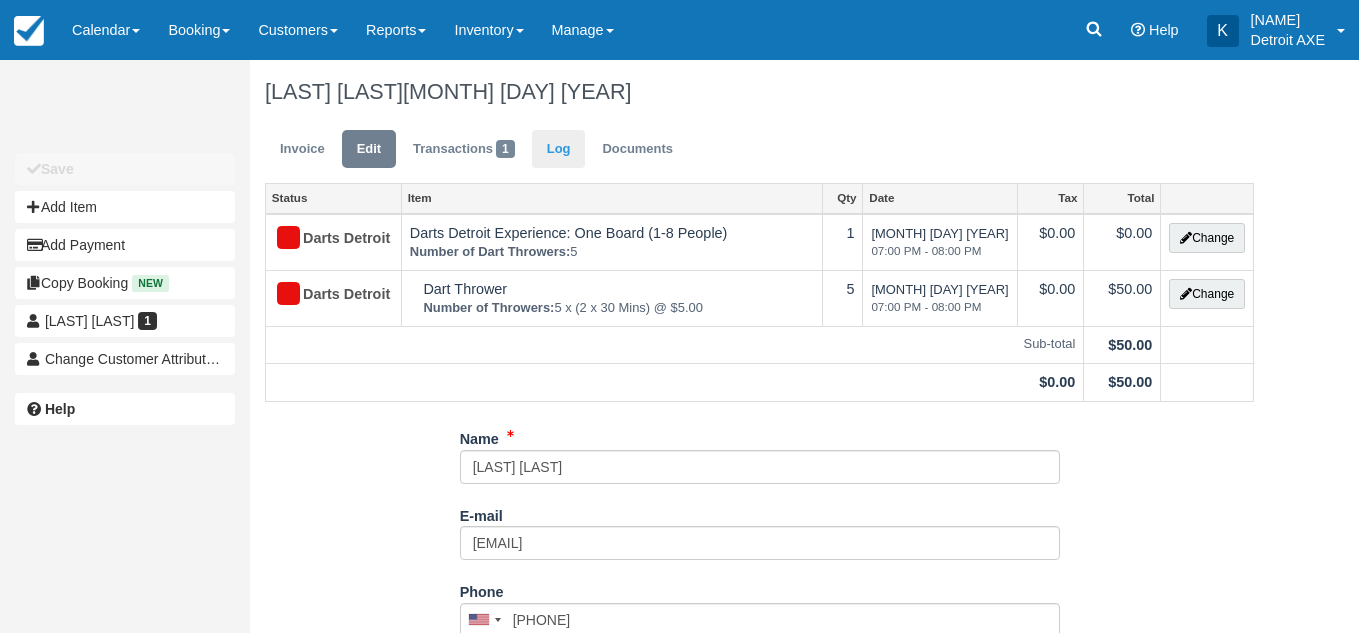 scroll, scrollTop: 0, scrollLeft: 0, axis: both 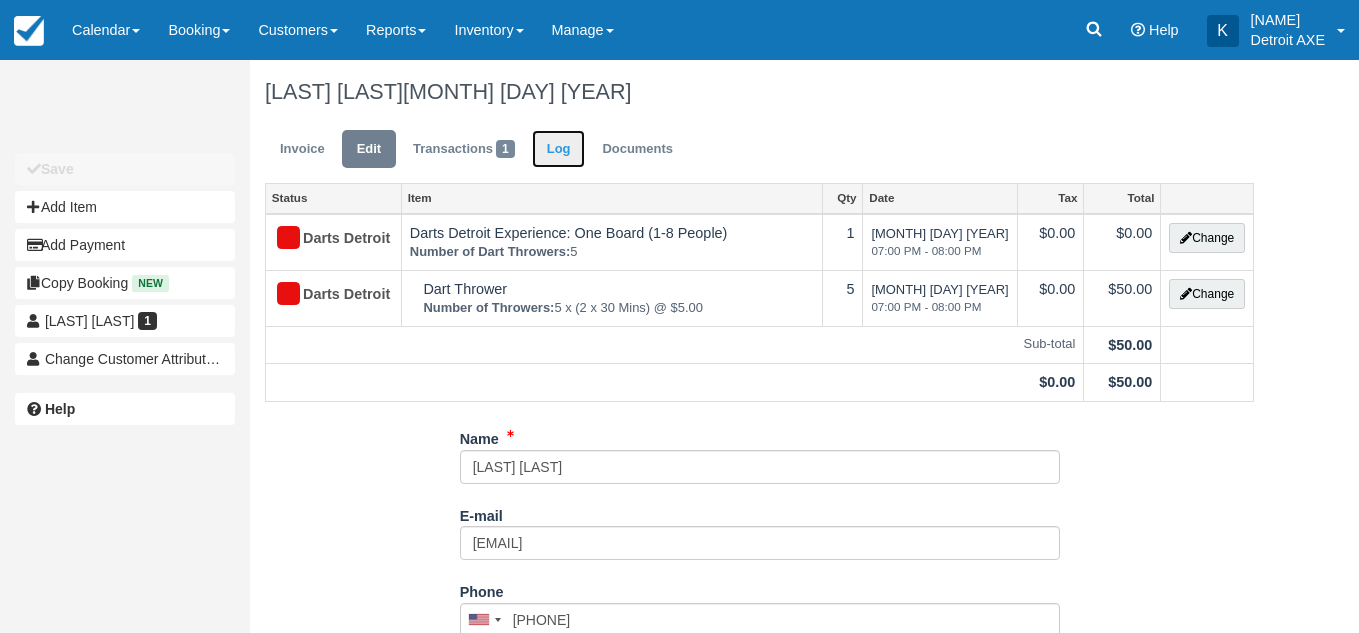 click on "Log" at bounding box center (559, 149) 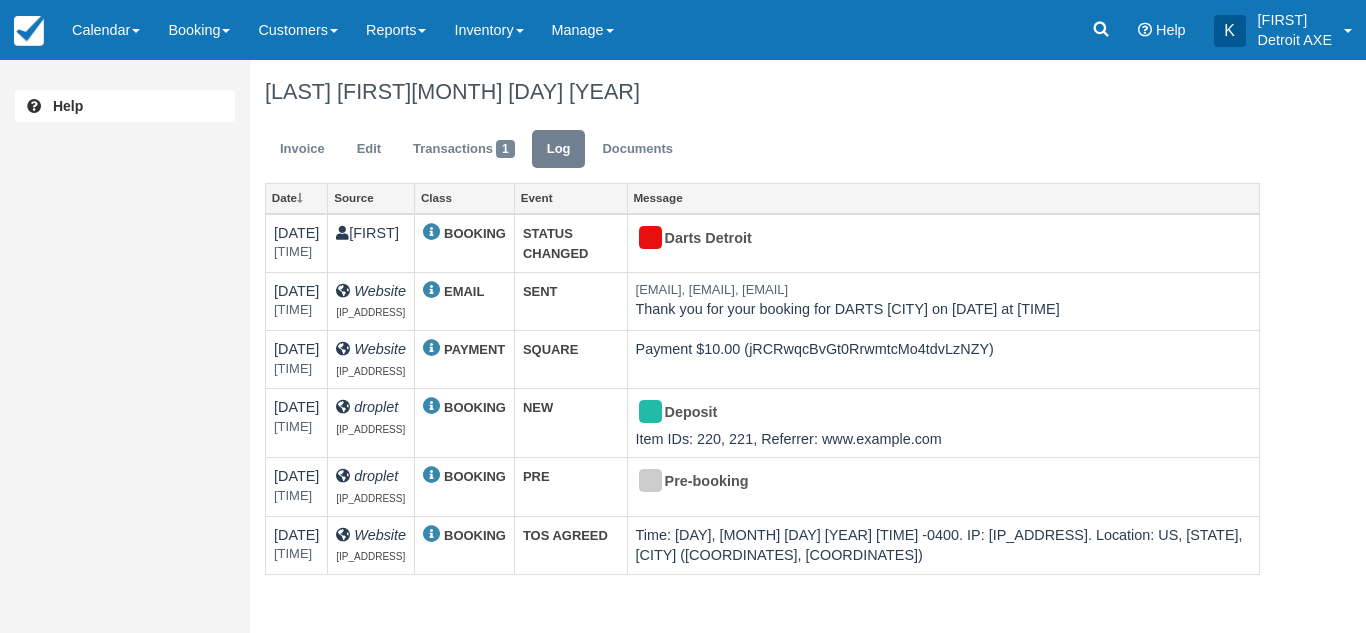 scroll, scrollTop: 0, scrollLeft: 0, axis: both 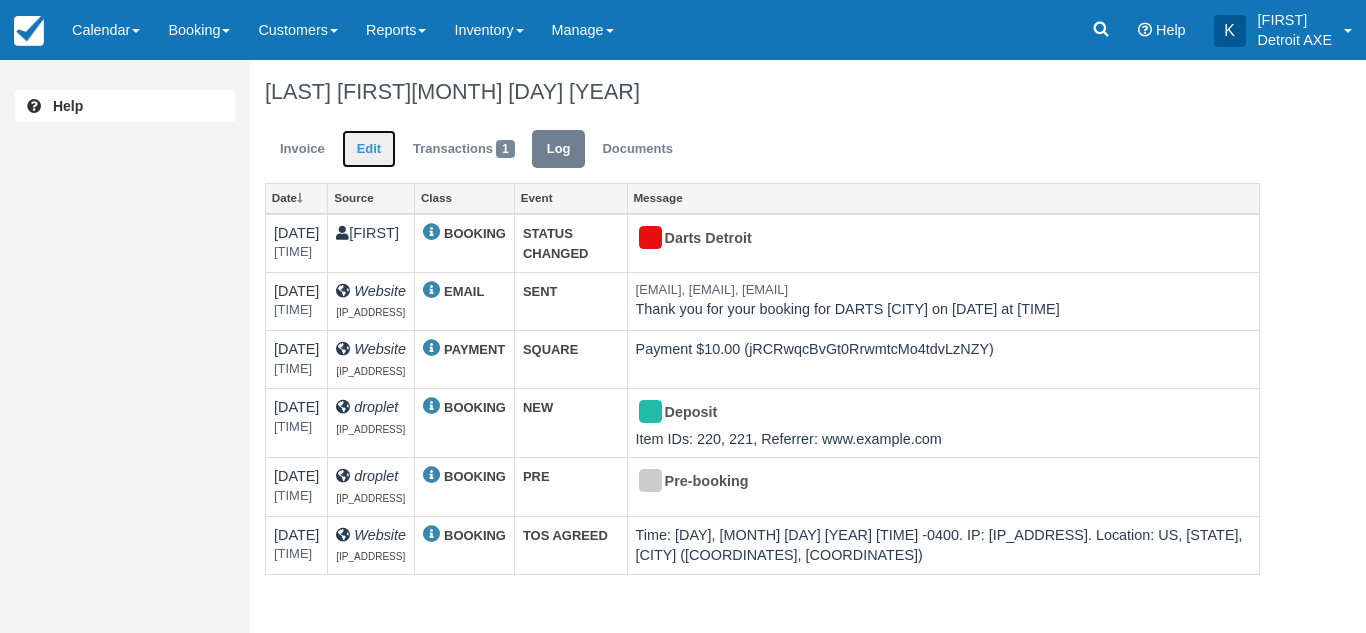 click on "Edit" at bounding box center (369, 149) 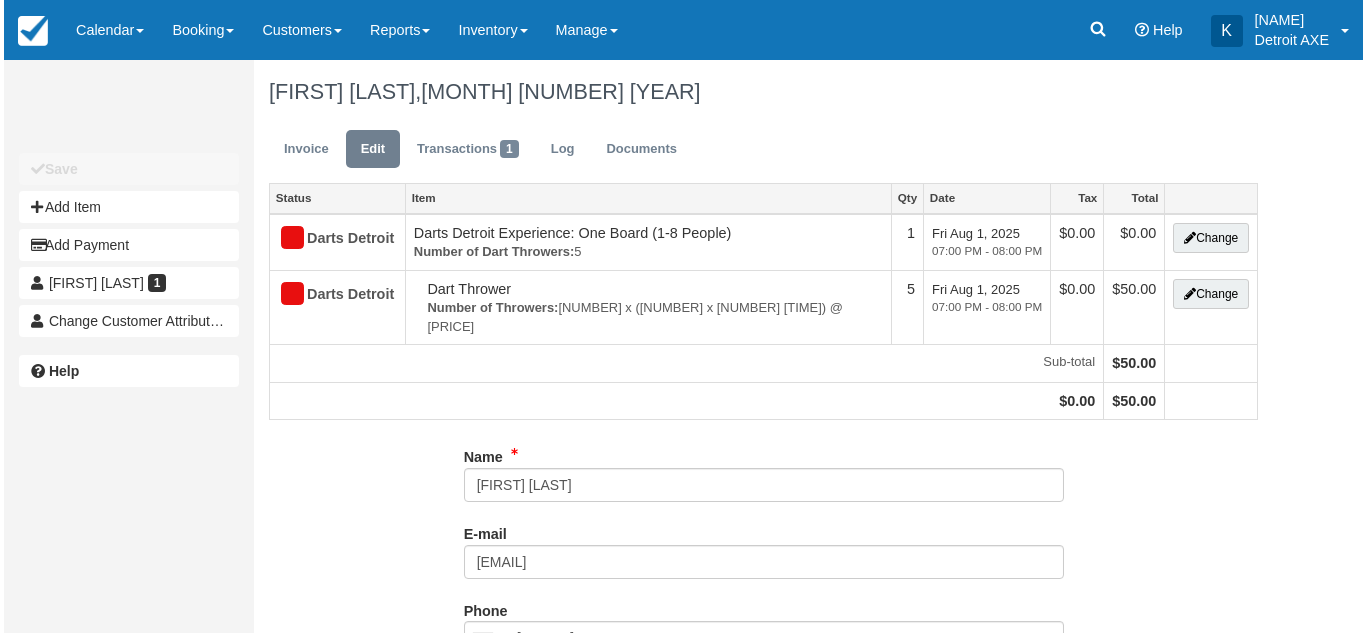 scroll, scrollTop: 0, scrollLeft: 0, axis: both 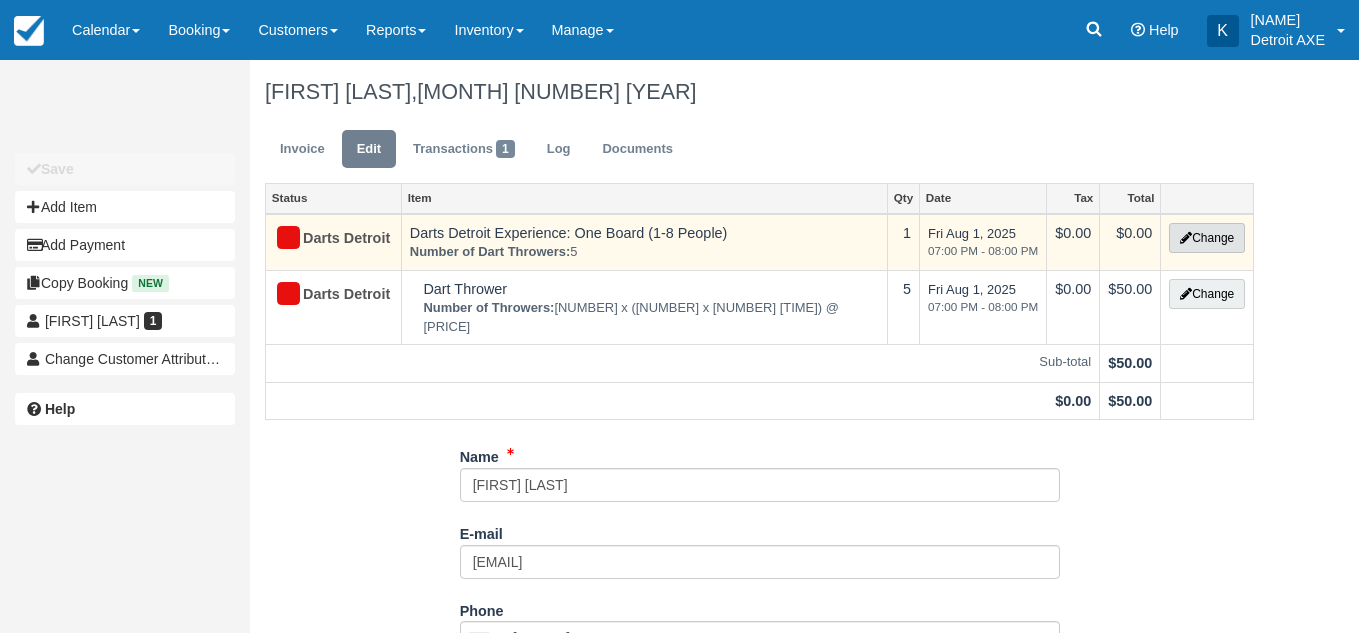 click on "Change" at bounding box center (1207, 238) 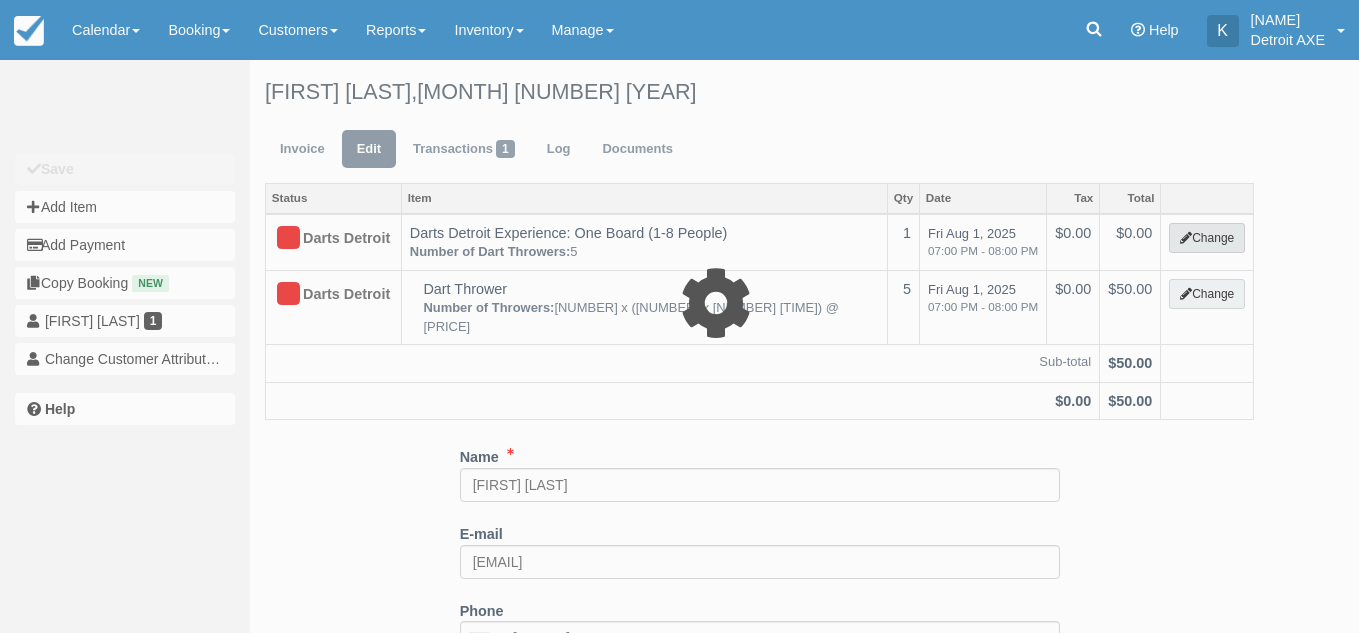 select on "52" 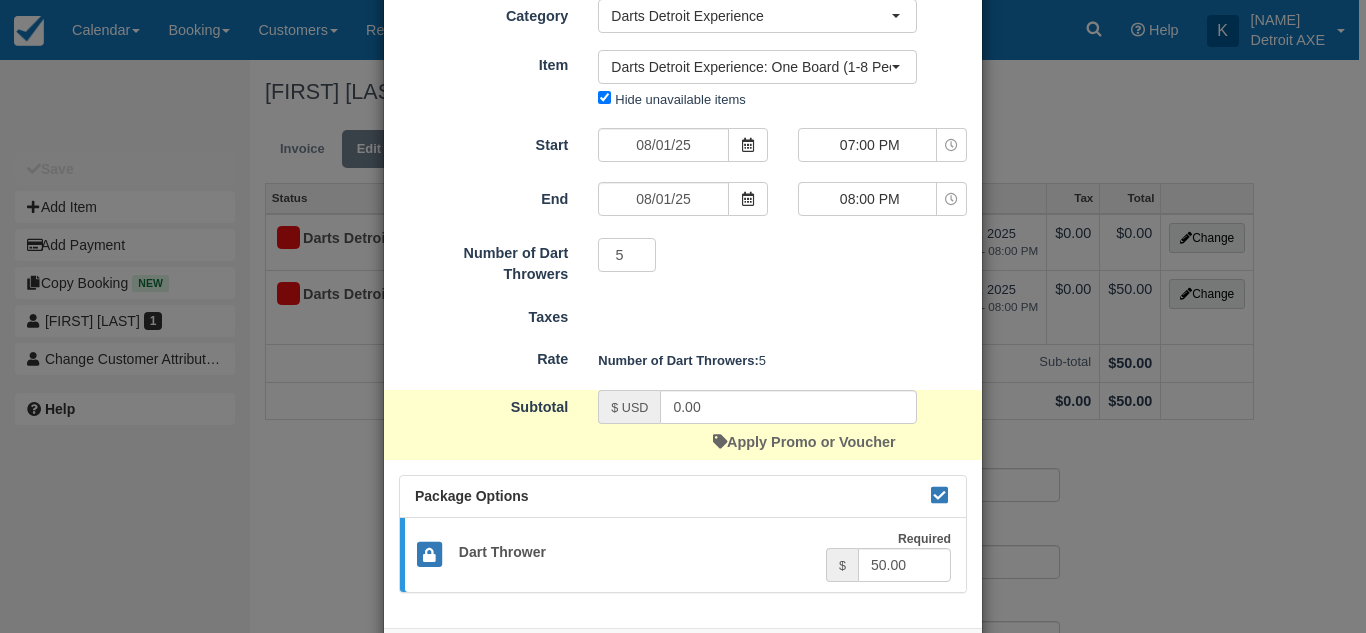 scroll, scrollTop: 100, scrollLeft: 0, axis: vertical 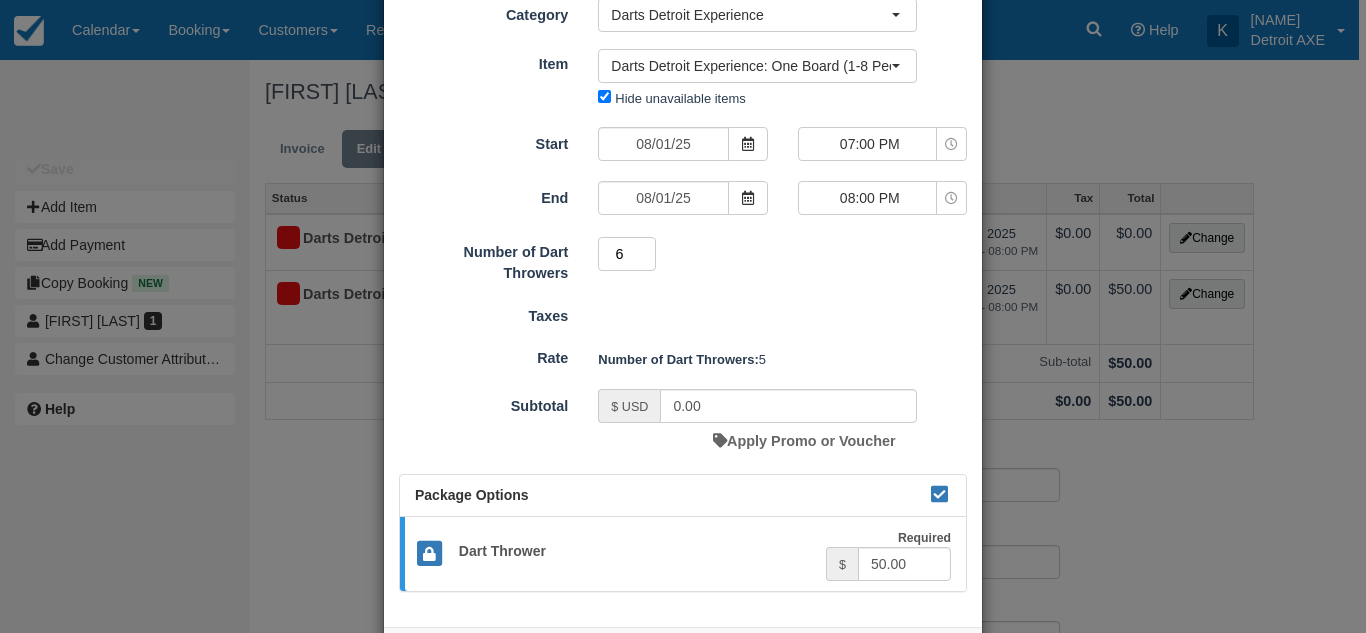 type on "6" 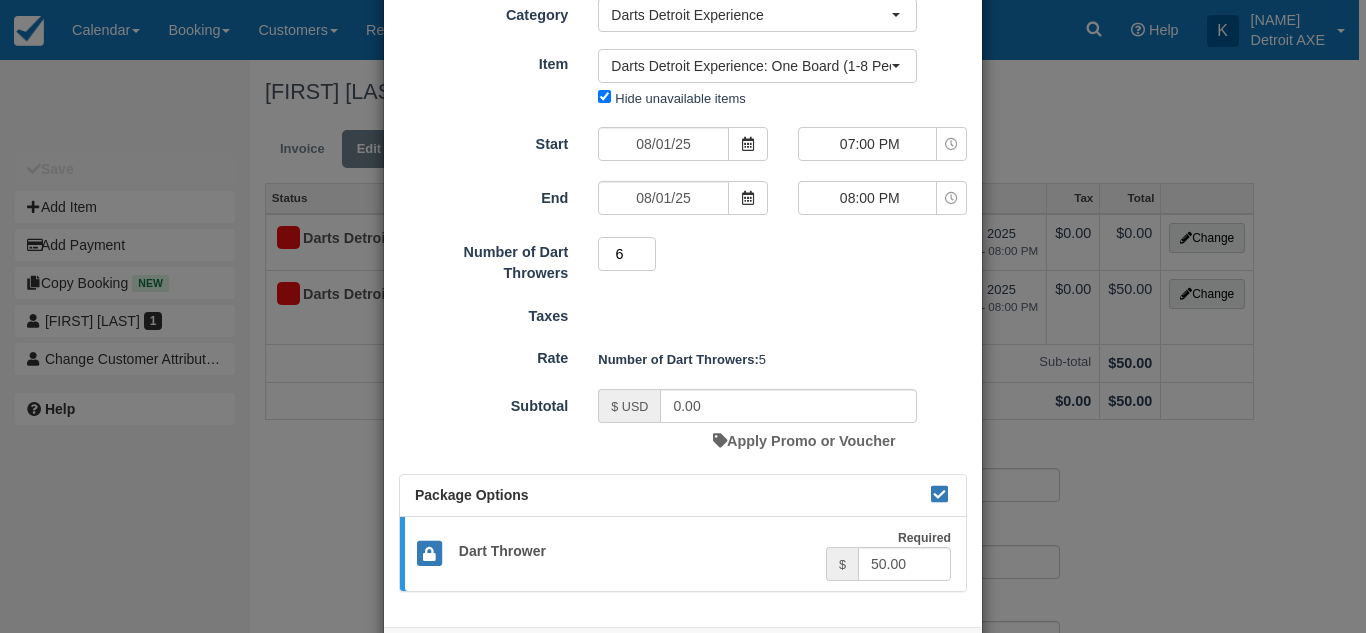 scroll, scrollTop: 190, scrollLeft: 0, axis: vertical 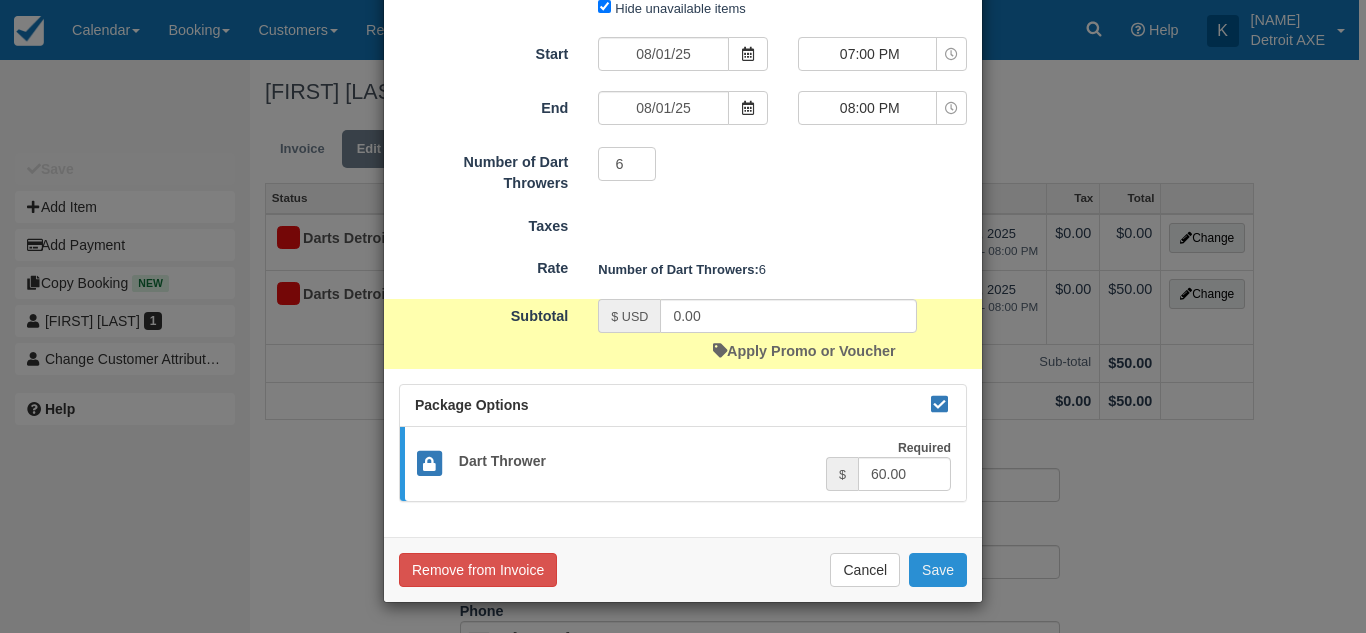 click on "Save" at bounding box center [938, 570] 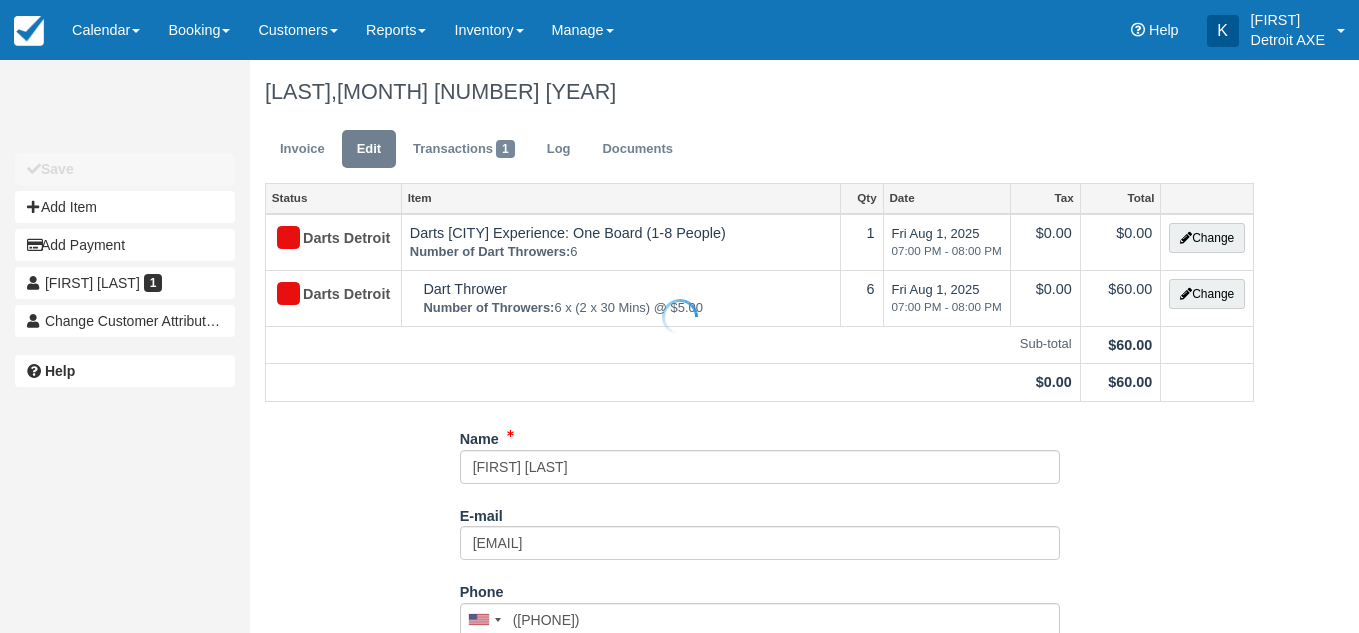 scroll, scrollTop: 0, scrollLeft: 0, axis: both 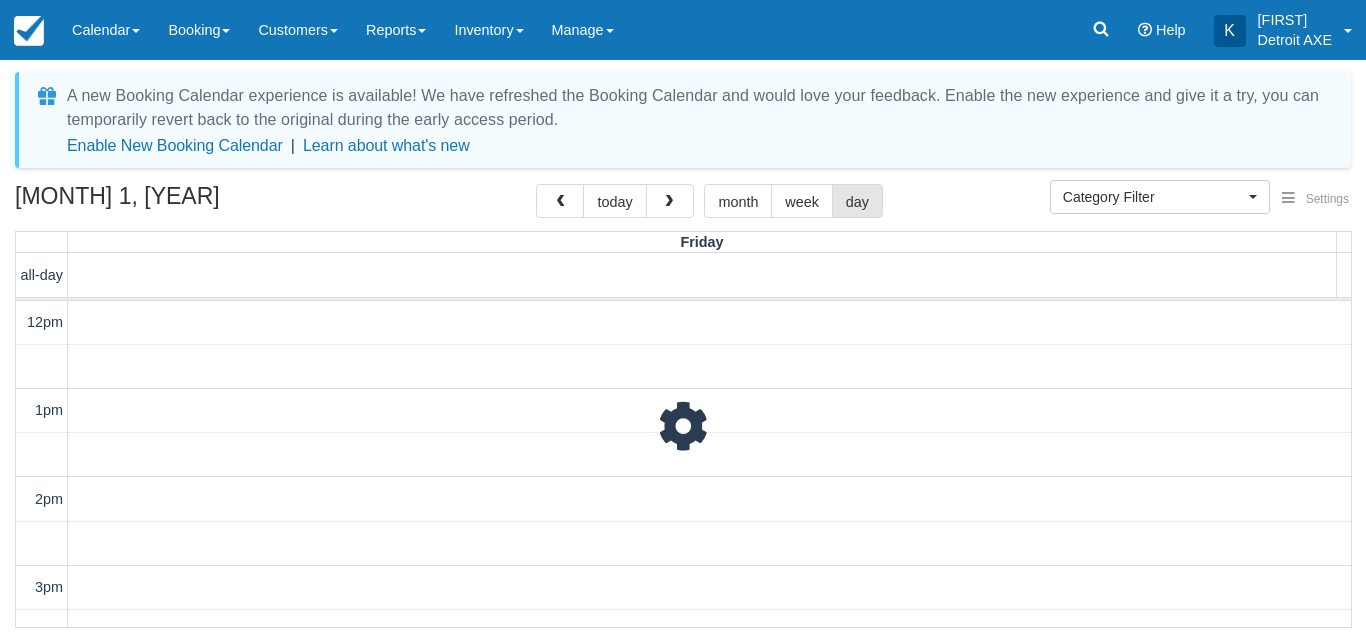 select 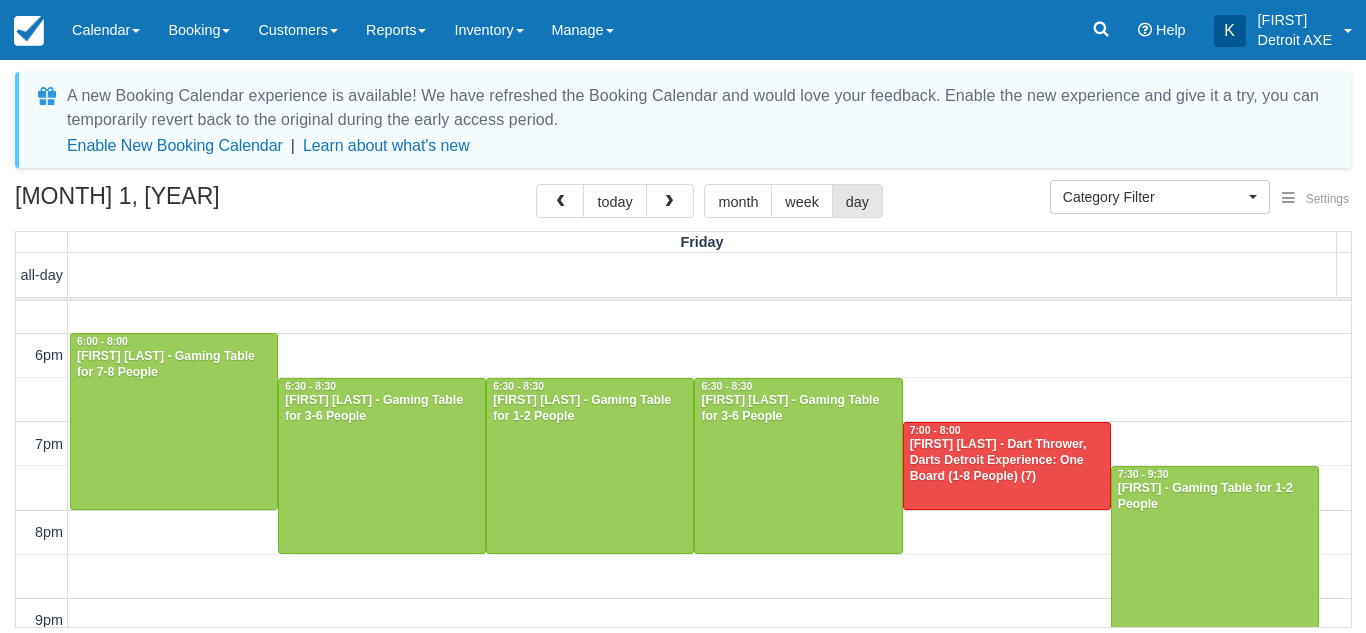 scroll, scrollTop: 308, scrollLeft: 0, axis: vertical 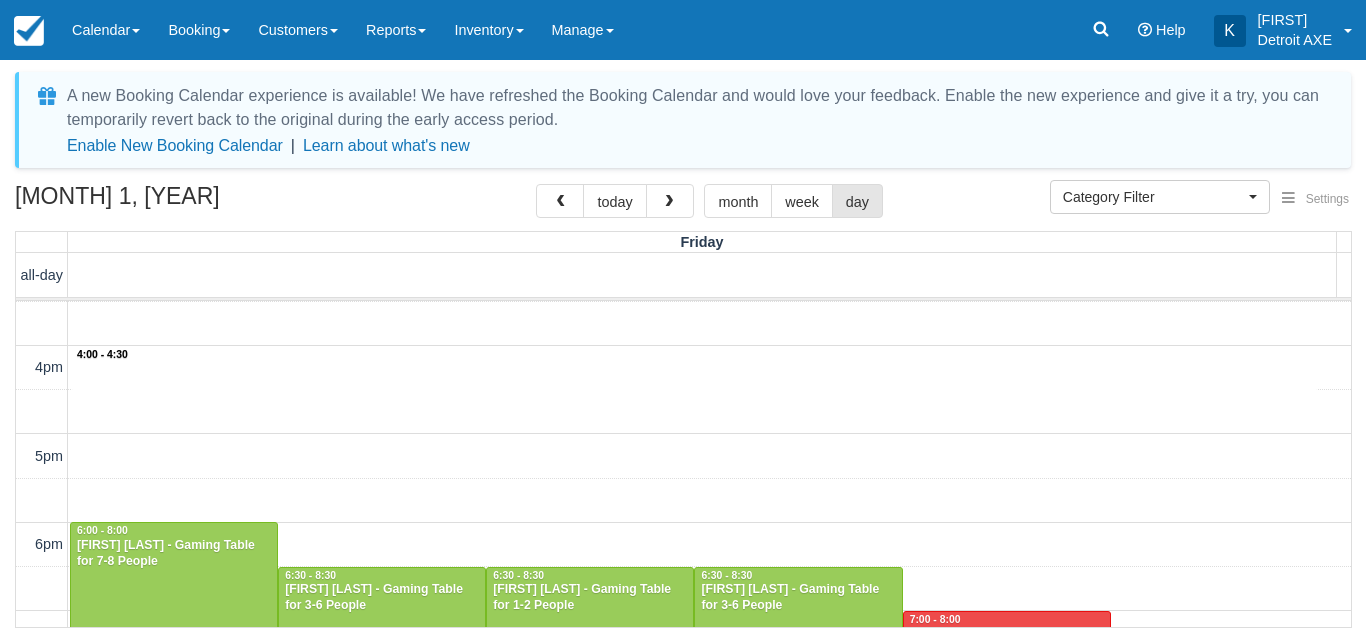 click on "12pm 1pm 2pm 3pm 4pm 5pm 6pm 7pm 8pm 9pm 10pm 11pm 4:00 - 4:30 6:00 - 8:00 [FIRST] [LAST] - Gaming Table for 7-8 People 6:30 - 8:30 [FIRST] [LAST] - Gaming Table for 3-6 People 6:30 - 8:30 [FIRST] [LAST] - Gaming Table for 1-2 People 6:30 - 8:30 [FIRST] [LAST] - Gaming Table for 3-6 People 7:00 - 8:00 [FIRST] [LAST] - Dart Thrower, Darts Detroit Experience: One Board (1-8 People) (7) 7:30 - 9:30 [FIRST] - Gaming Table for 1-2 People" at bounding box center (683, 500) 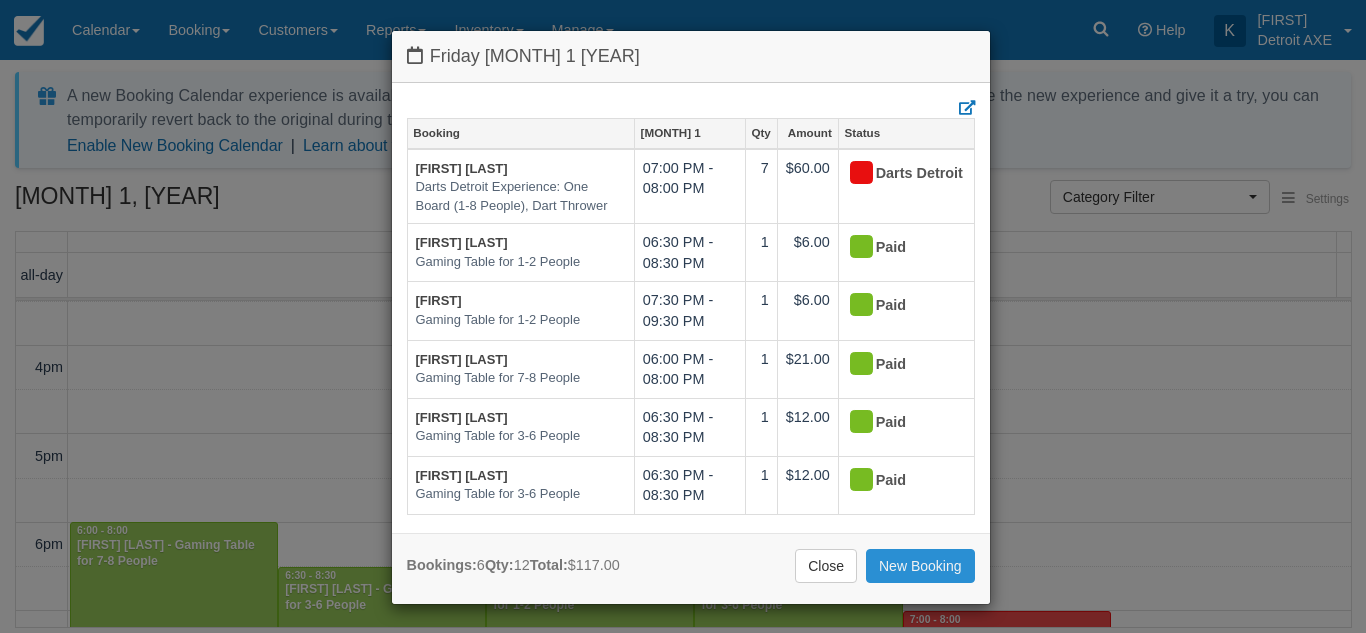 click on "New Booking" at bounding box center [920, 566] 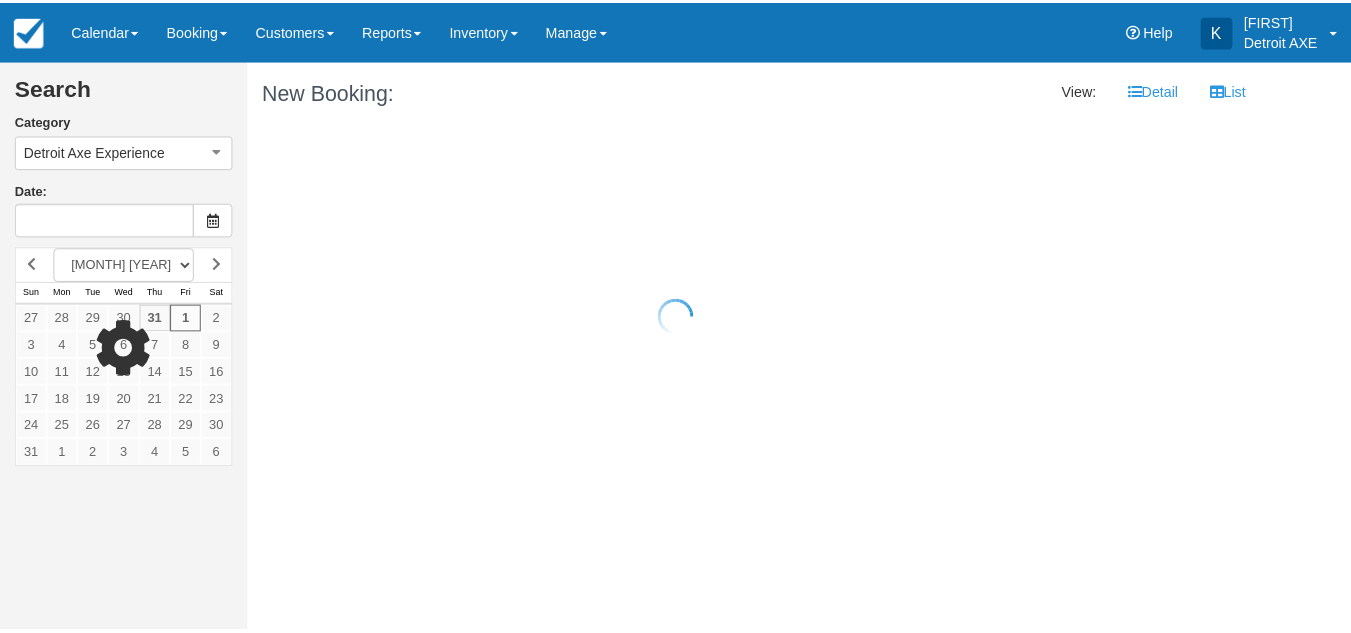 scroll, scrollTop: 0, scrollLeft: 0, axis: both 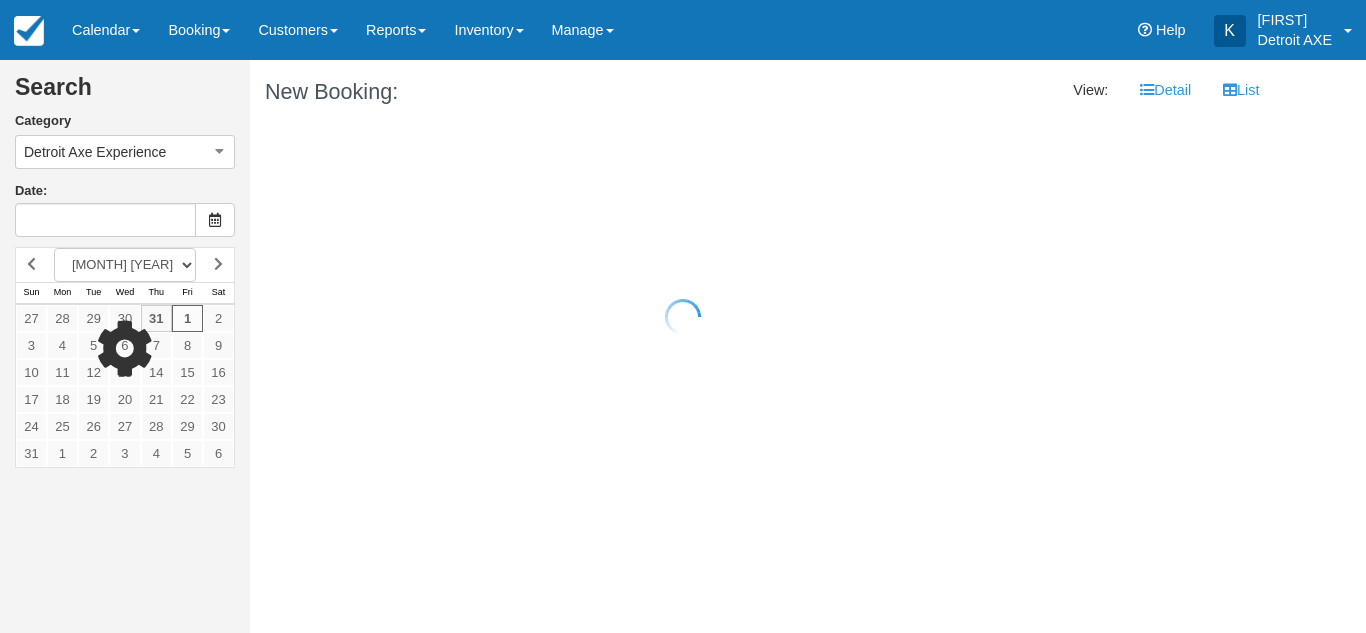 type on "08/01/25" 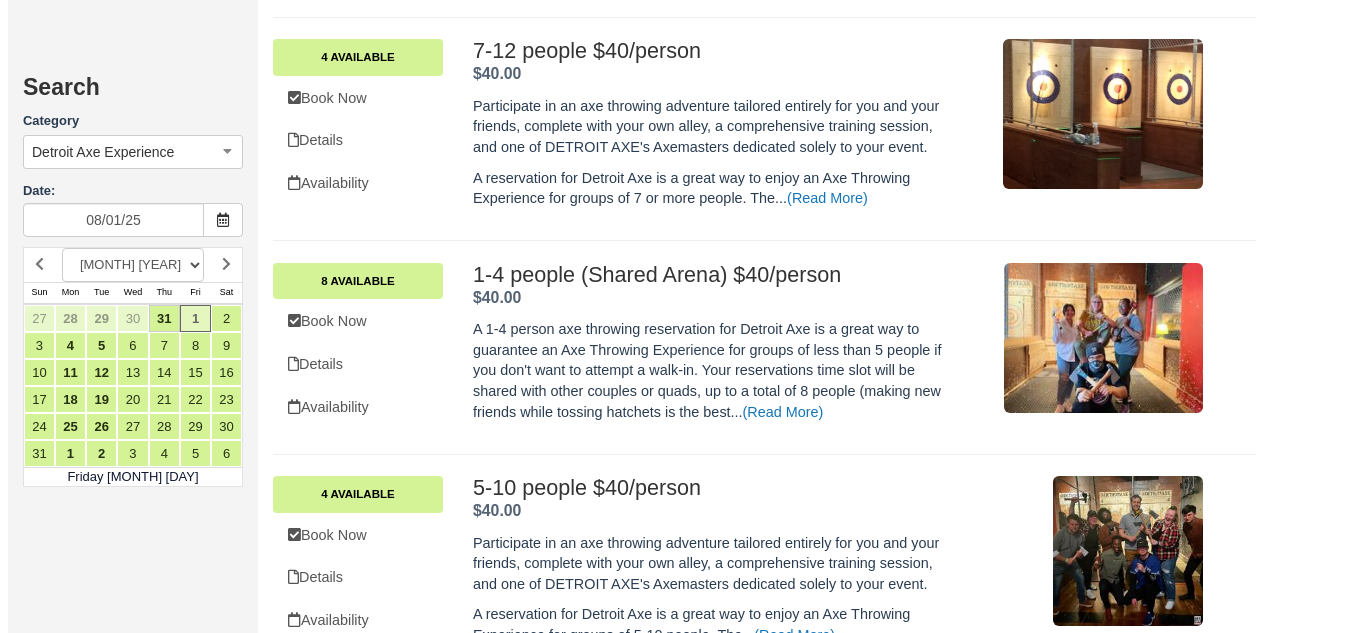scroll, scrollTop: 769, scrollLeft: 0, axis: vertical 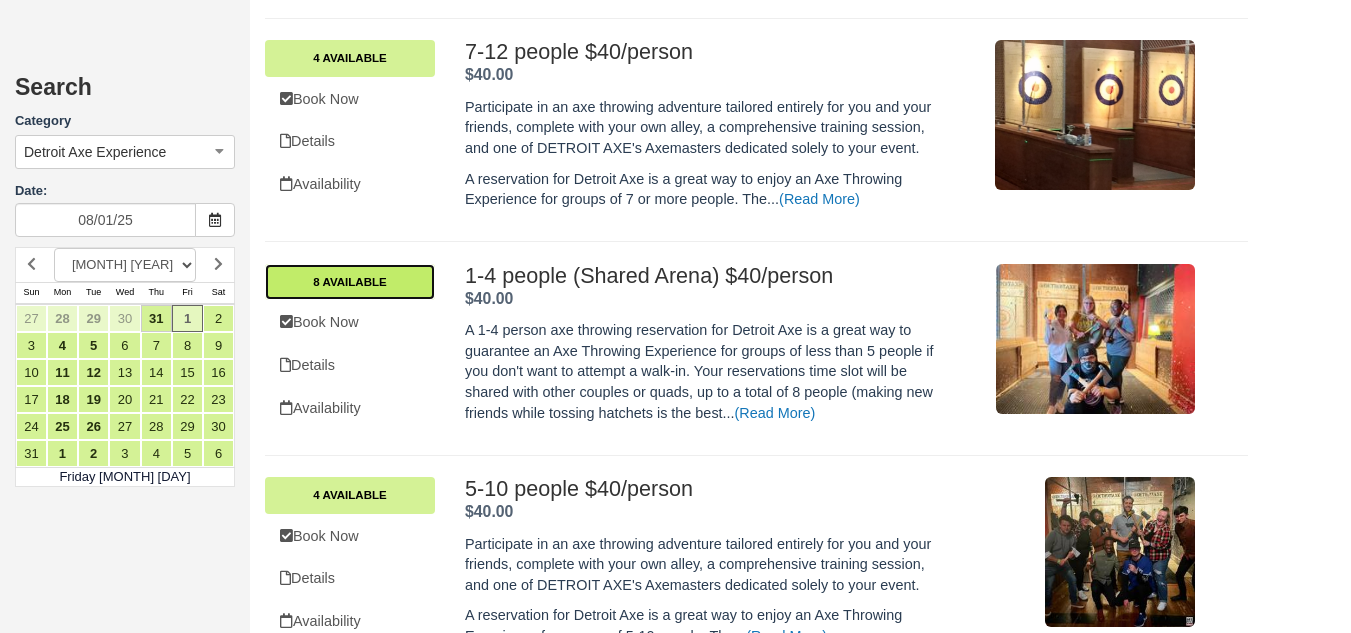 click on "8 Available" at bounding box center [350, 282] 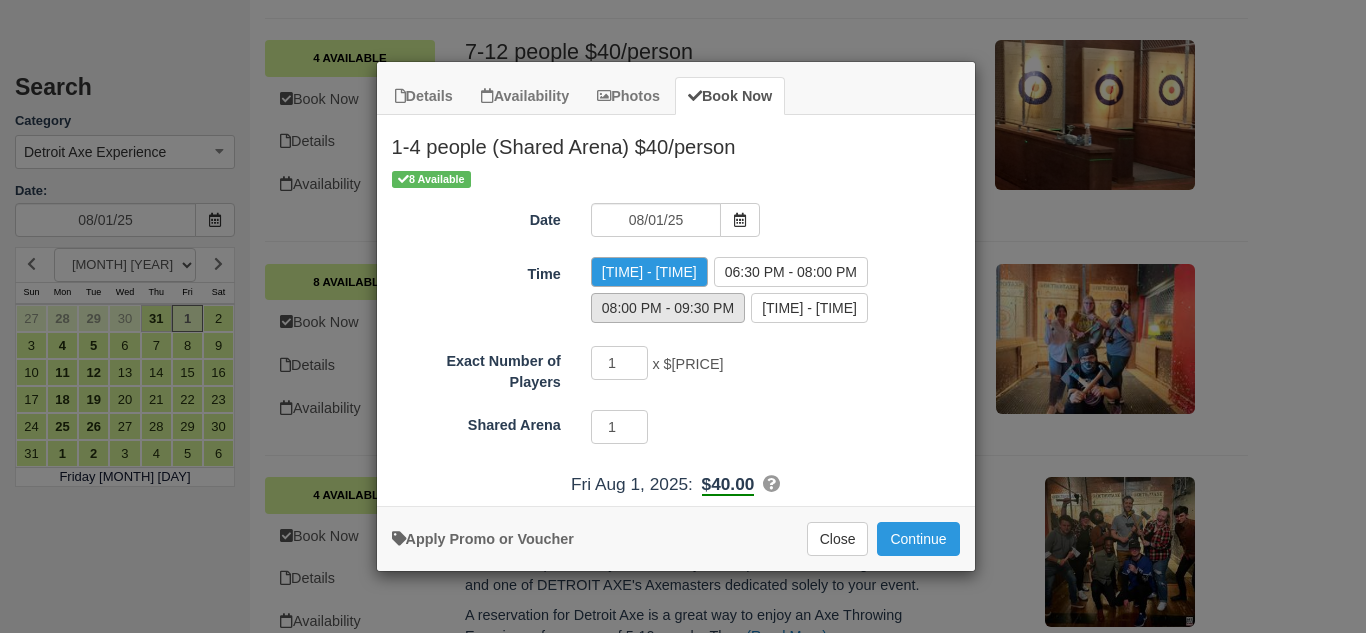 click on "08:00 PM - 09:30 PM" at bounding box center [668, 308] 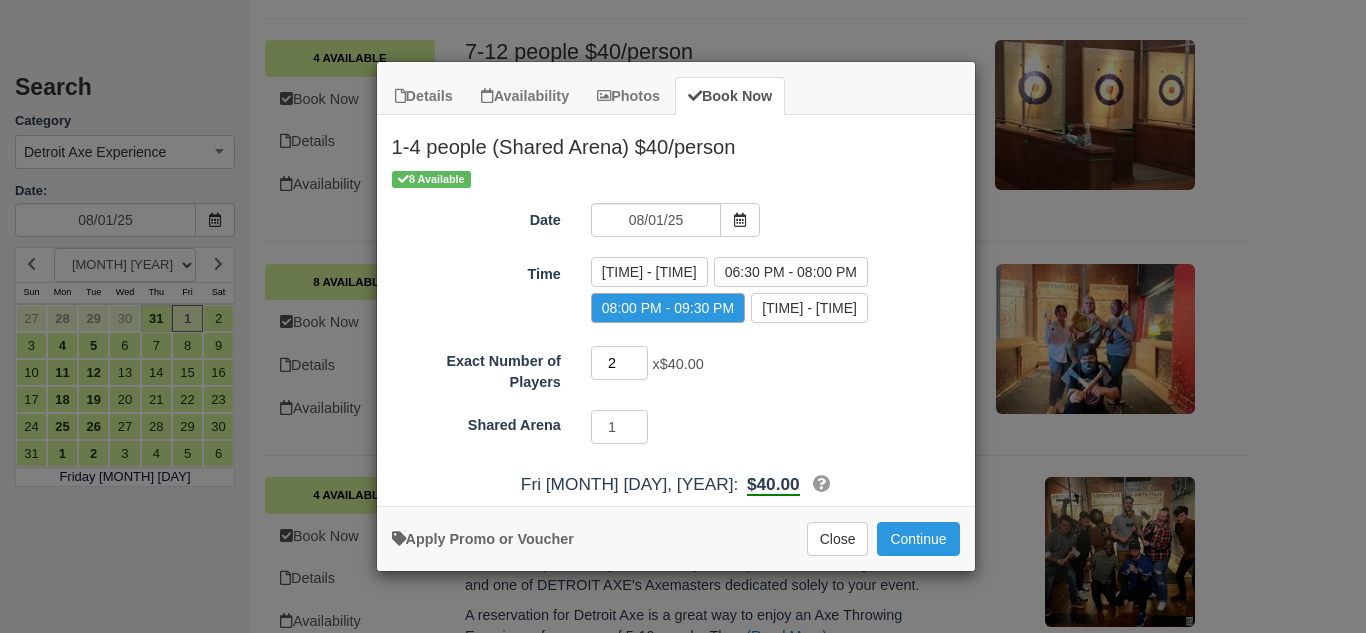 type on "2" 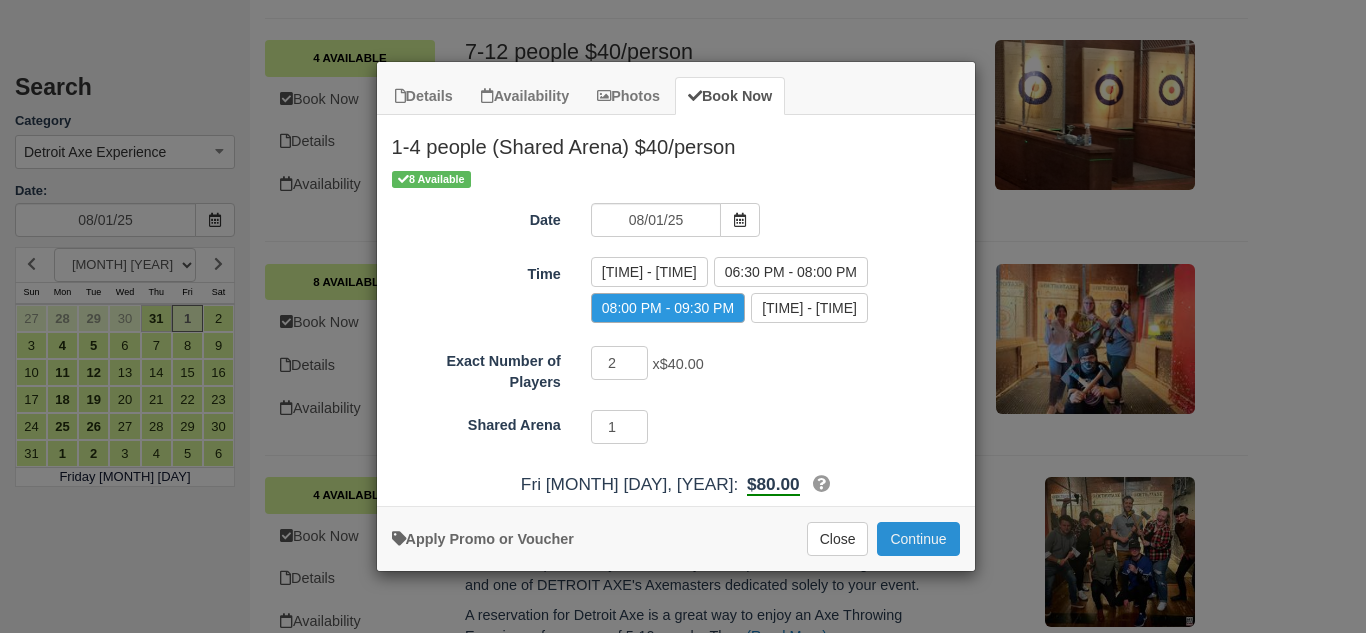 click on "Continue" at bounding box center [918, 539] 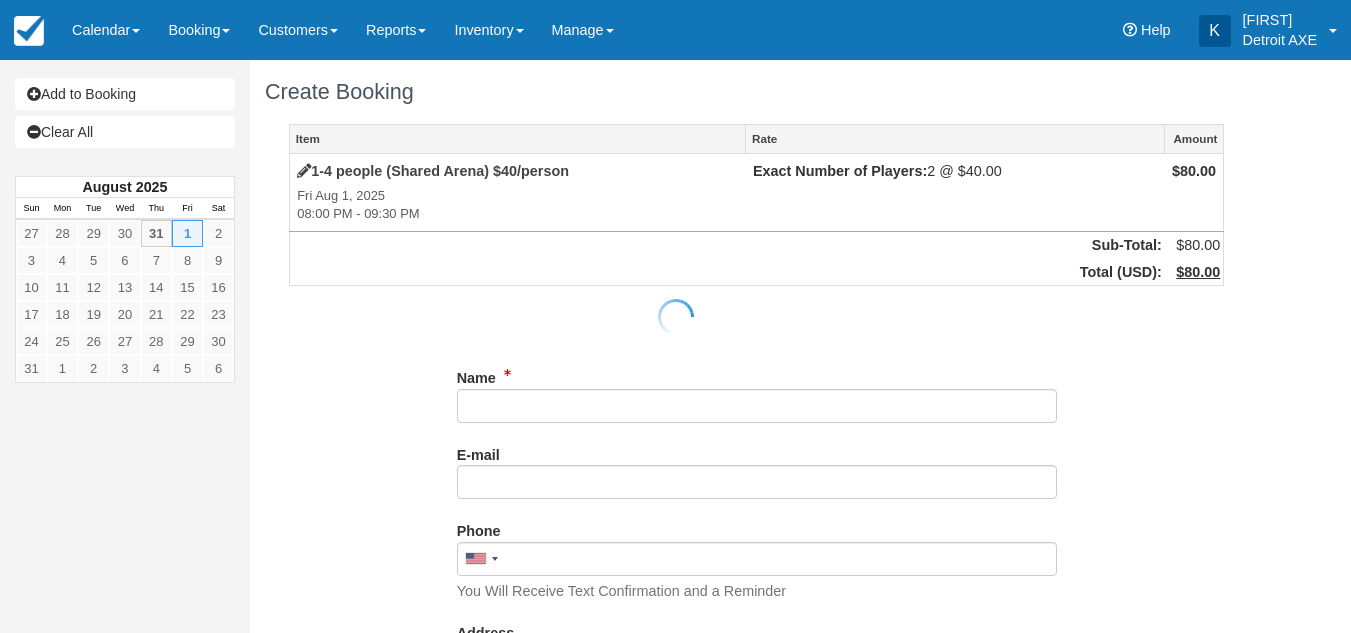 scroll, scrollTop: 0, scrollLeft: 0, axis: both 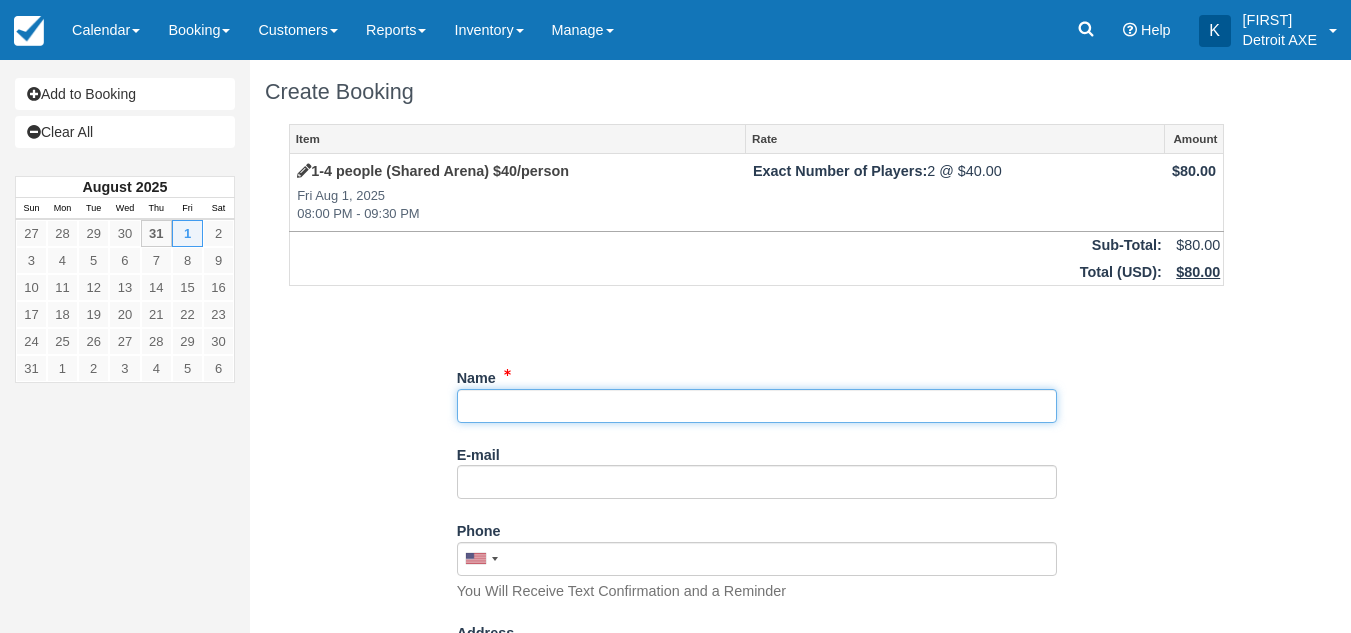 click on "Name" at bounding box center (757, 406) 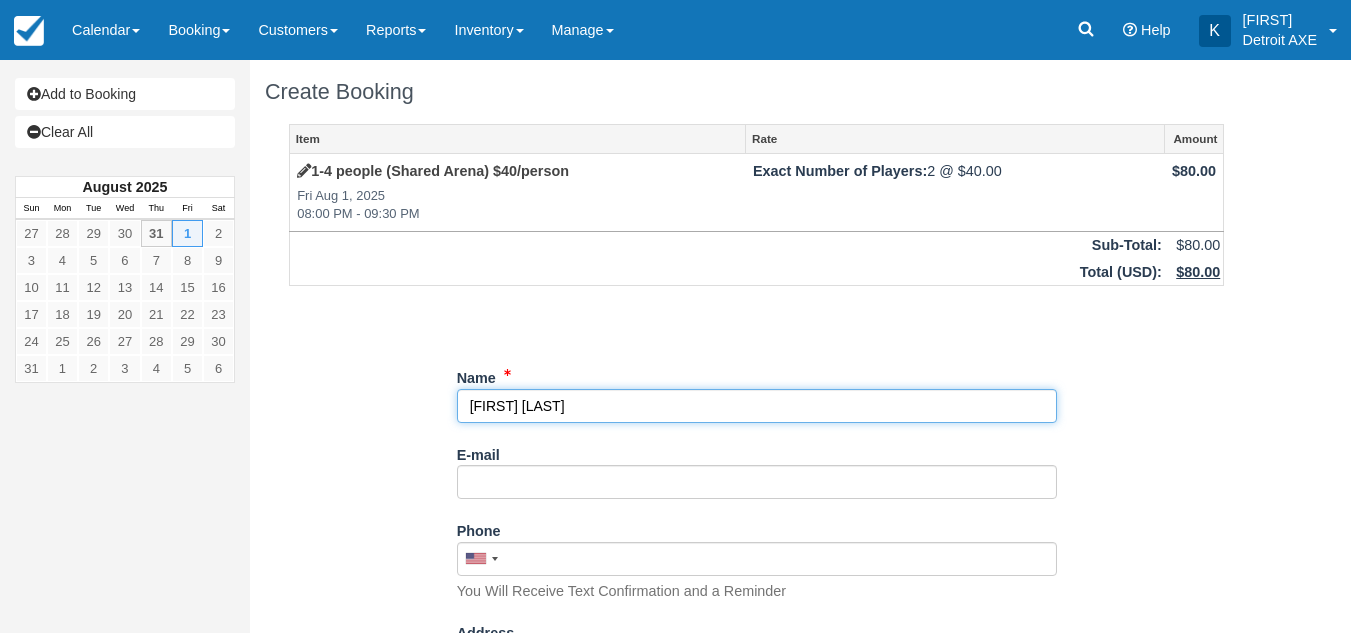 type on "Adafa Miller" 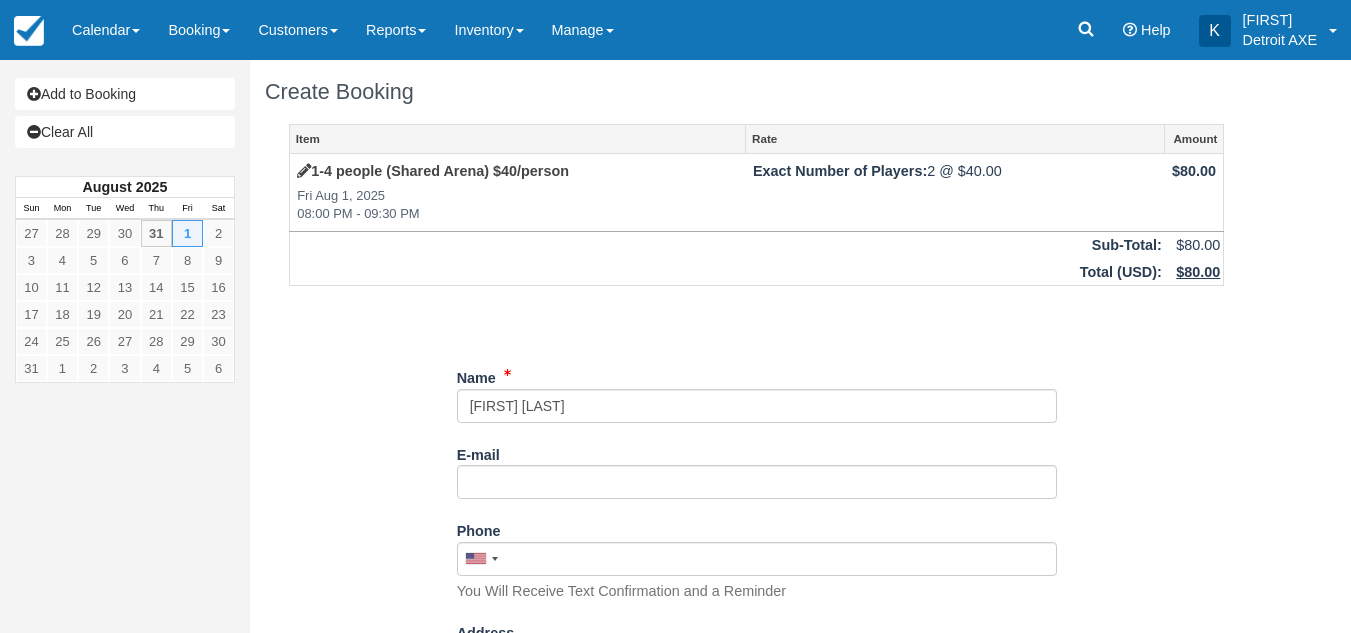 click on "Item
Rate
Amount
1-4 people (Shared Arena) $40/person
Fri Aug 1, 2025 08:00 PM - 09:30 PM
Exact Number of Players:  2 @ $40.00
$80.00
Sub-Total:
$80.00
Total ( USD ):
$80.00
Unsaved Changes
Name
E-mail
Did you mean  ?
Phone
United States +1 Canada +1 United Kingdom +44 Afghanistan (‫افغانستان‬‎) +93 Albania (Shqipëri) +355 Algeria (‫الجزائر‬‎) +213 American Samoa +1684 Andorra +376 Angola +244 Anguilla +1264 Antigua and Barbuda +1268 Argentina +54 +61" at bounding box center (756, 834) 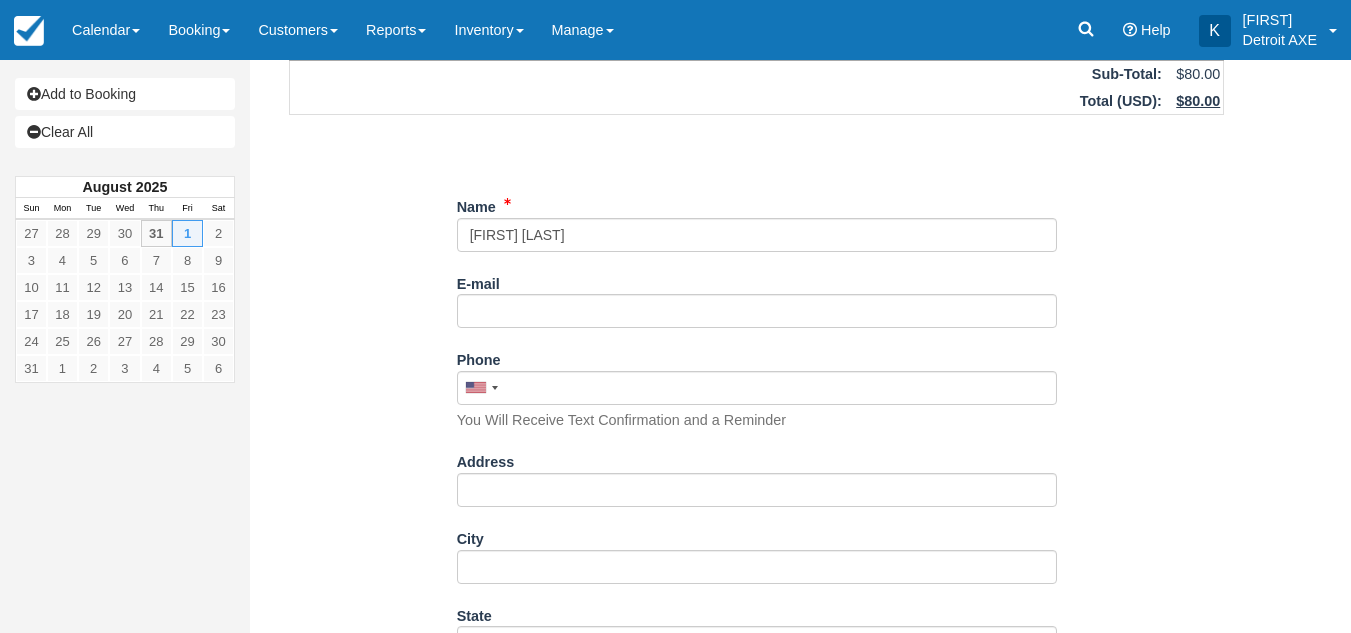 scroll, scrollTop: 172, scrollLeft: 0, axis: vertical 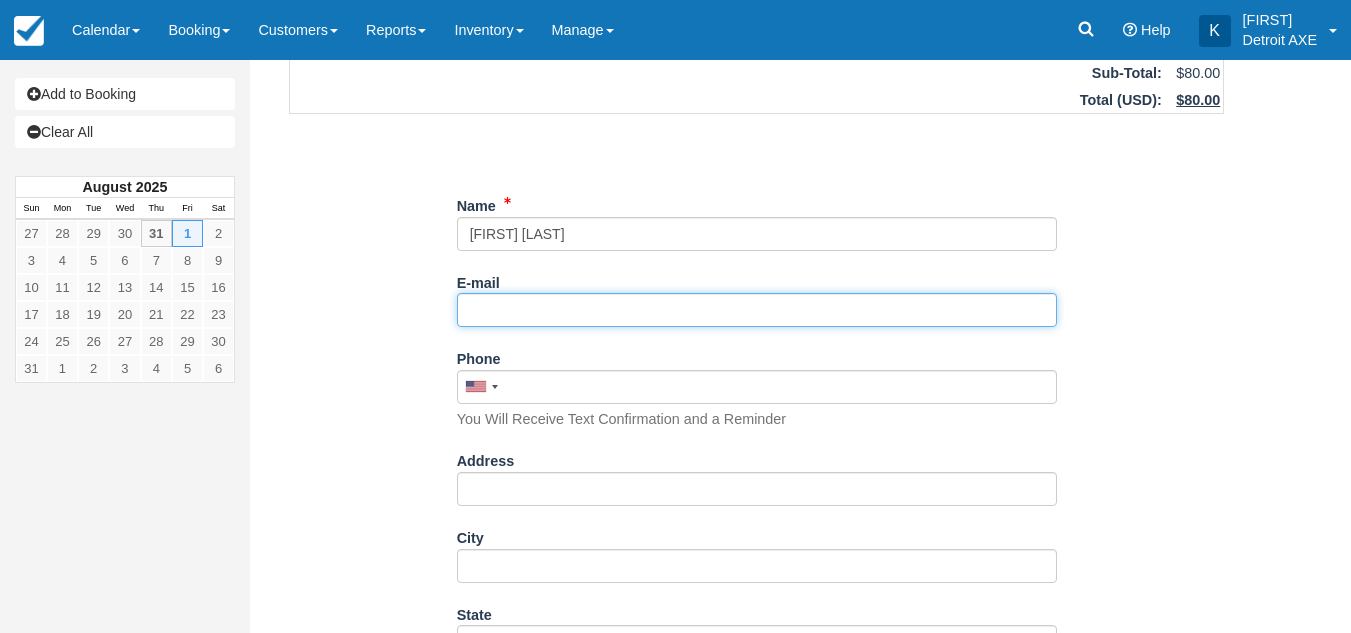 click on "E-mail" at bounding box center [757, 310] 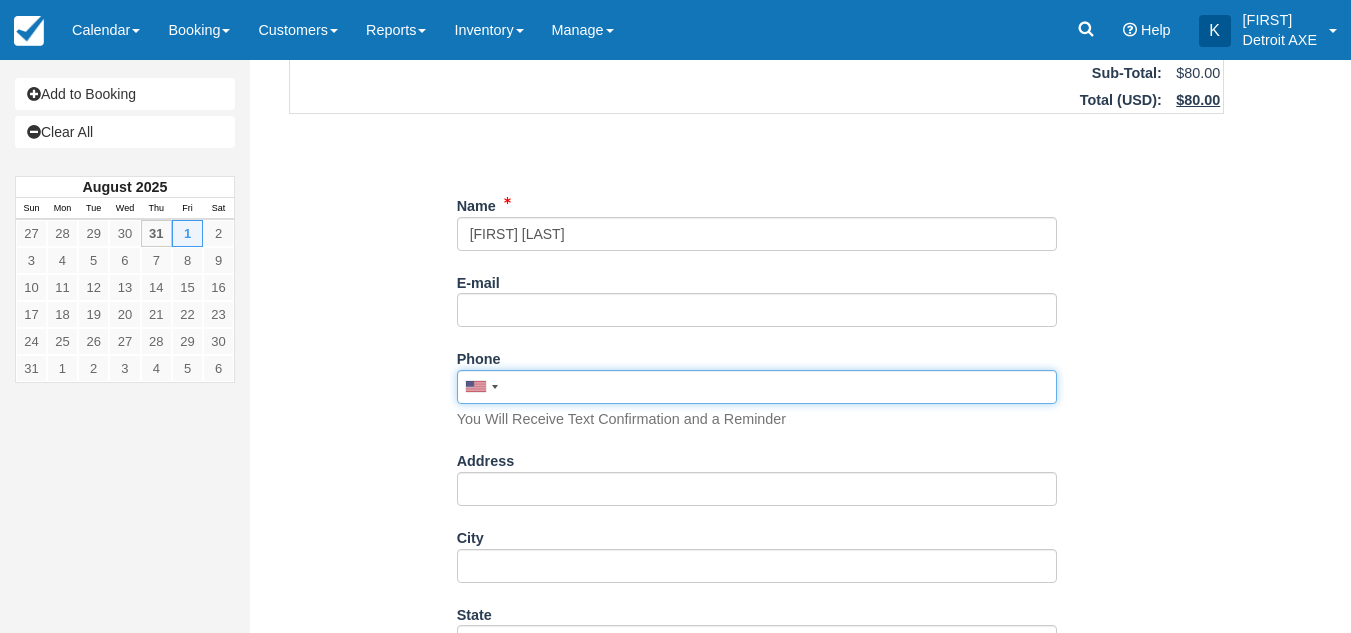 click on "Phone" at bounding box center (757, 387) 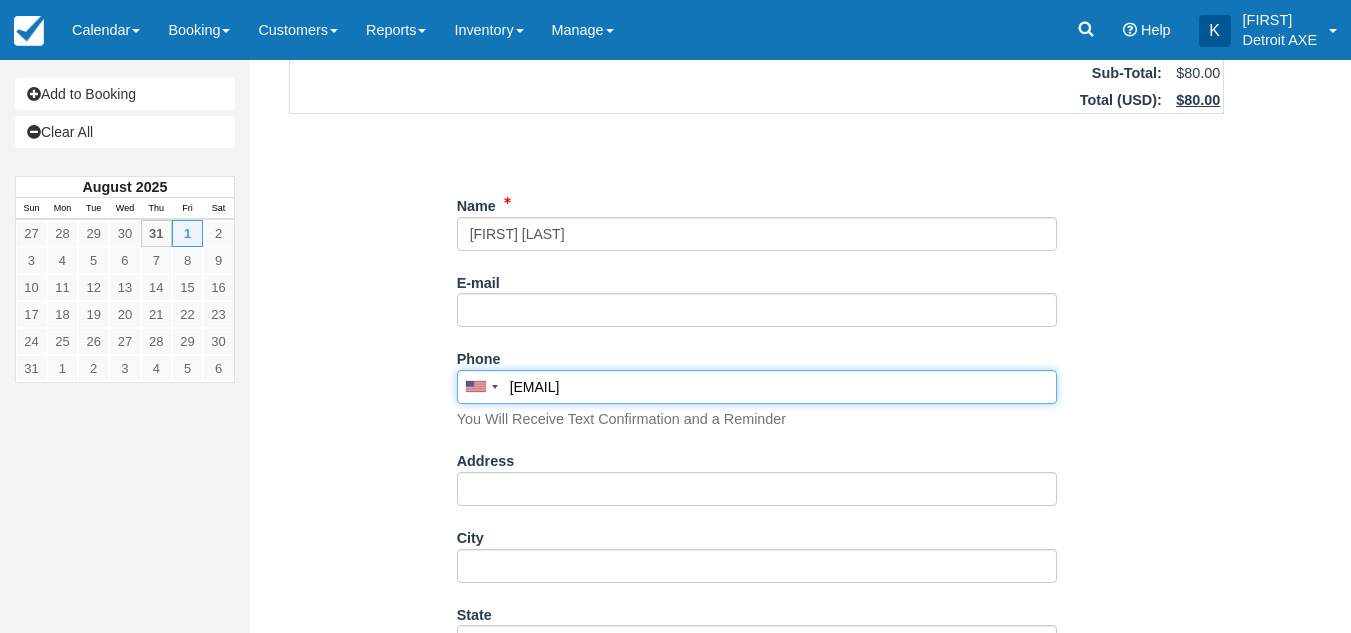 type on "adafamiller11@icloud.com" 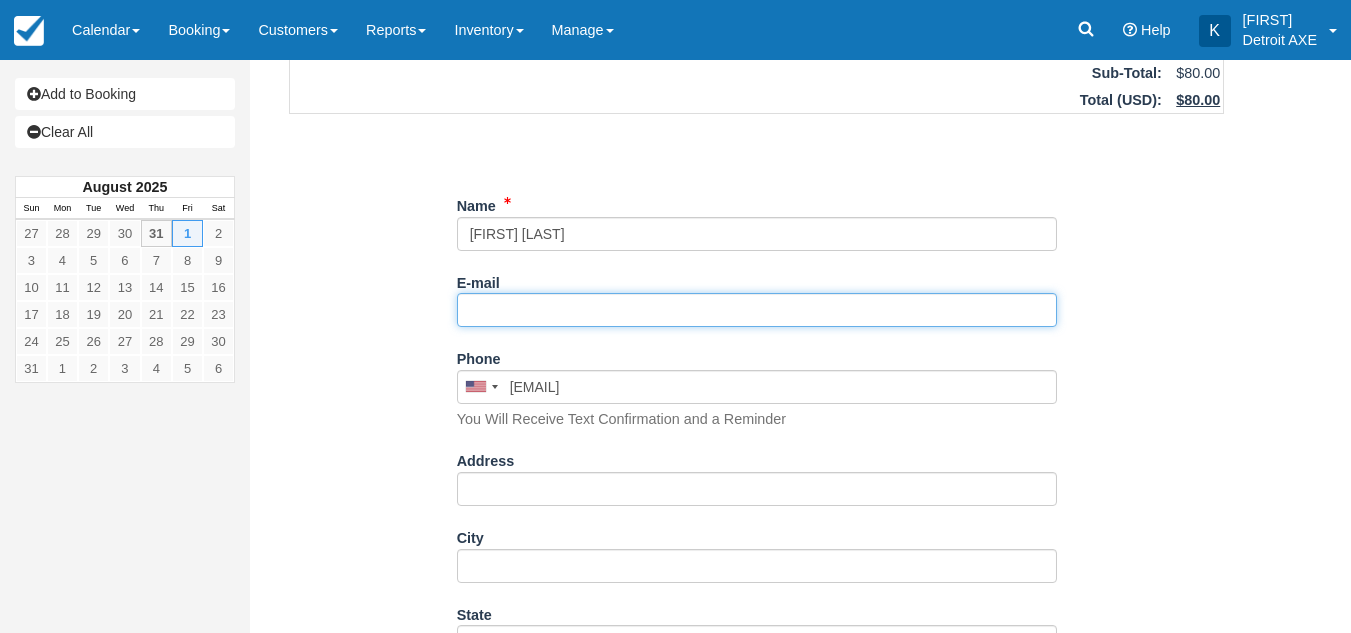 click on "E-mail" at bounding box center [757, 310] 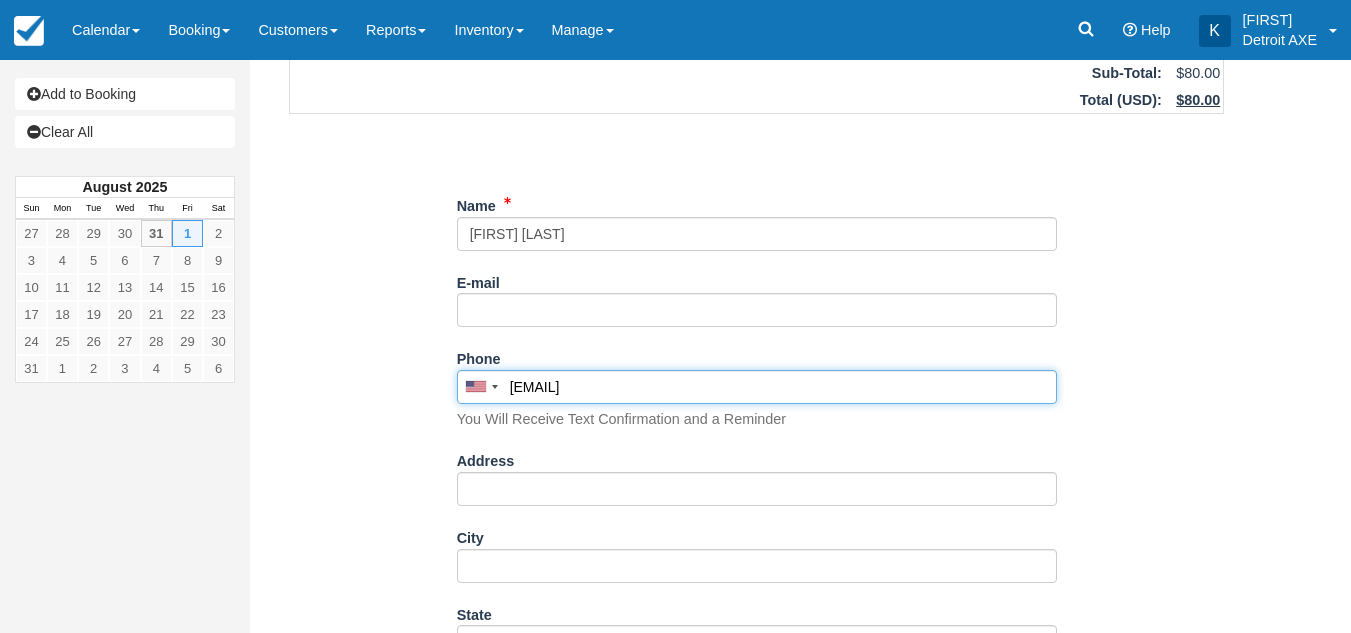 click on "adafamiller11@icloud.com" at bounding box center [757, 387] 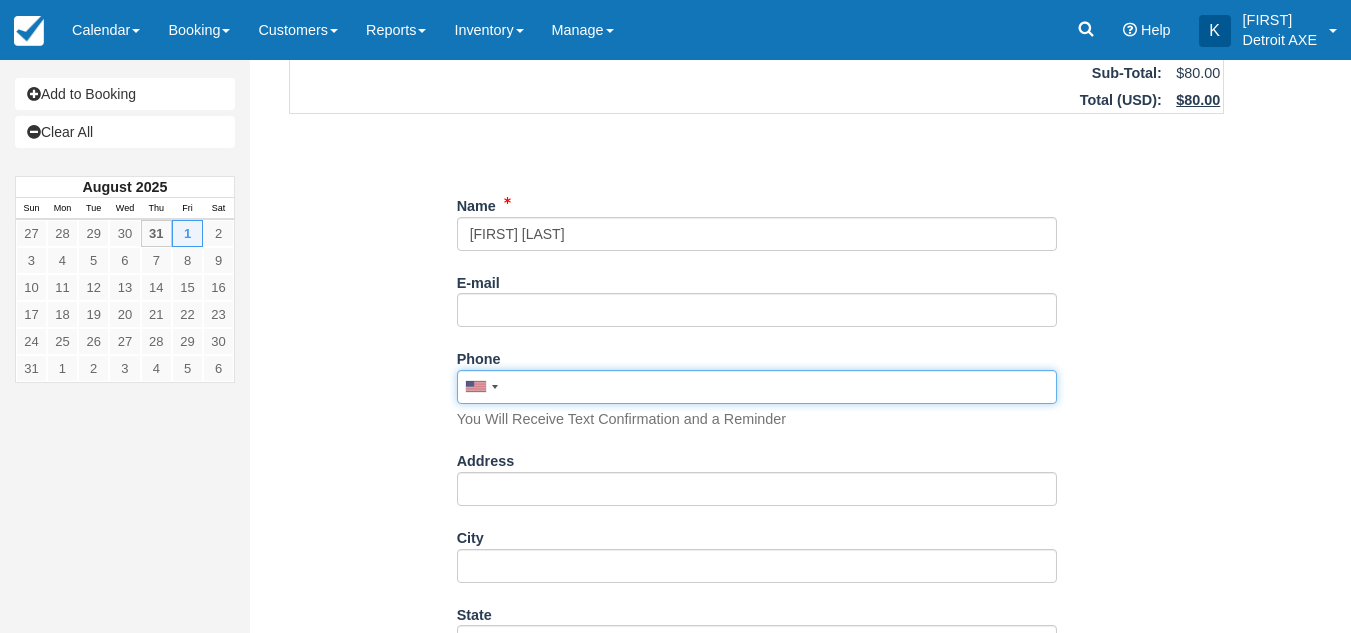 click on "Phone" at bounding box center (757, 387) 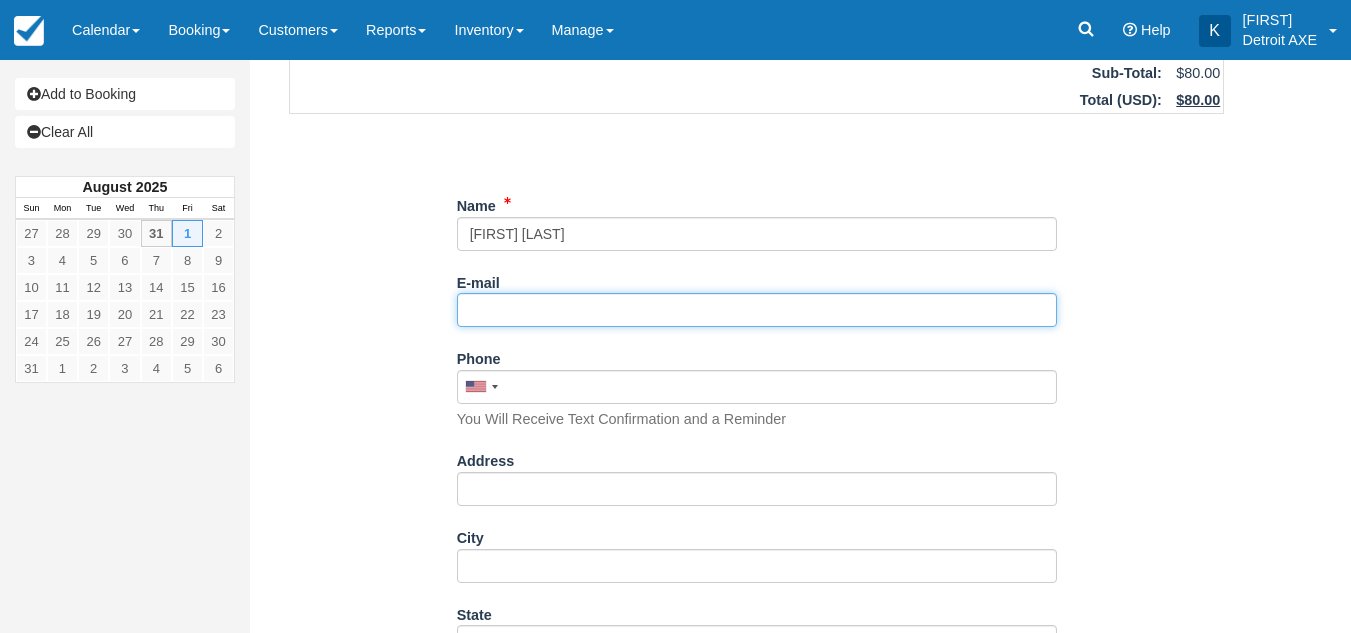 click on "E-mail" at bounding box center (757, 310) 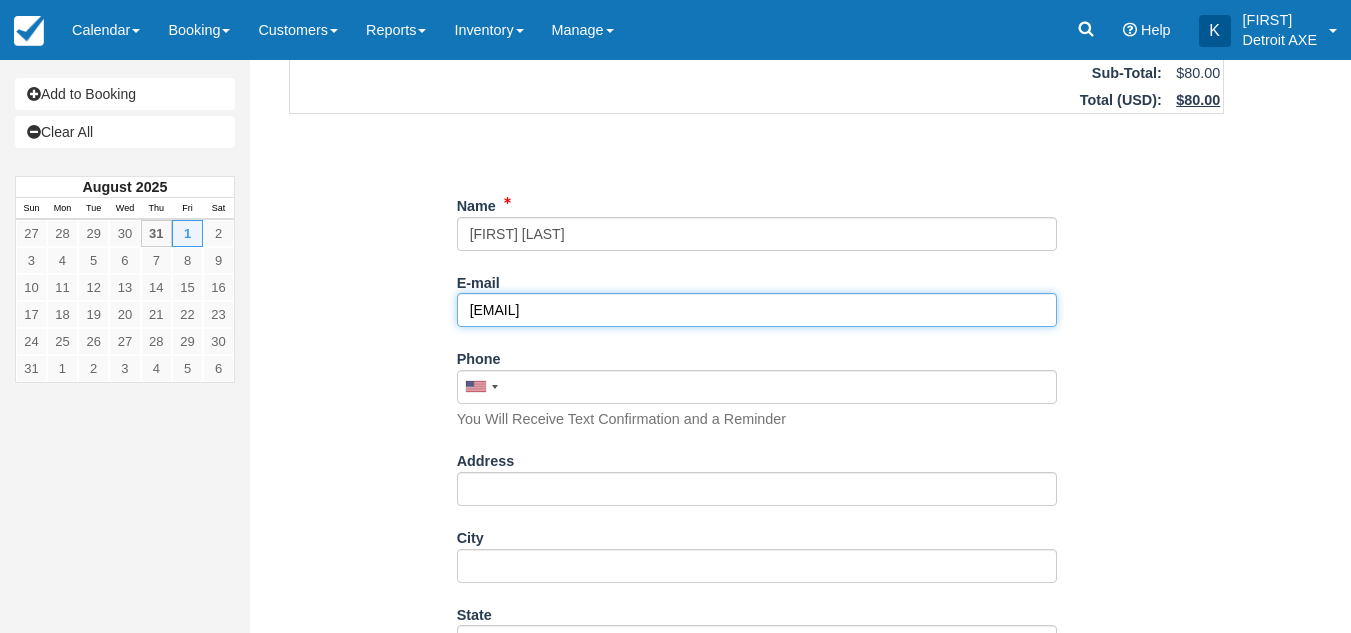 click on "adafamiller11@icloud.com" at bounding box center (757, 310) 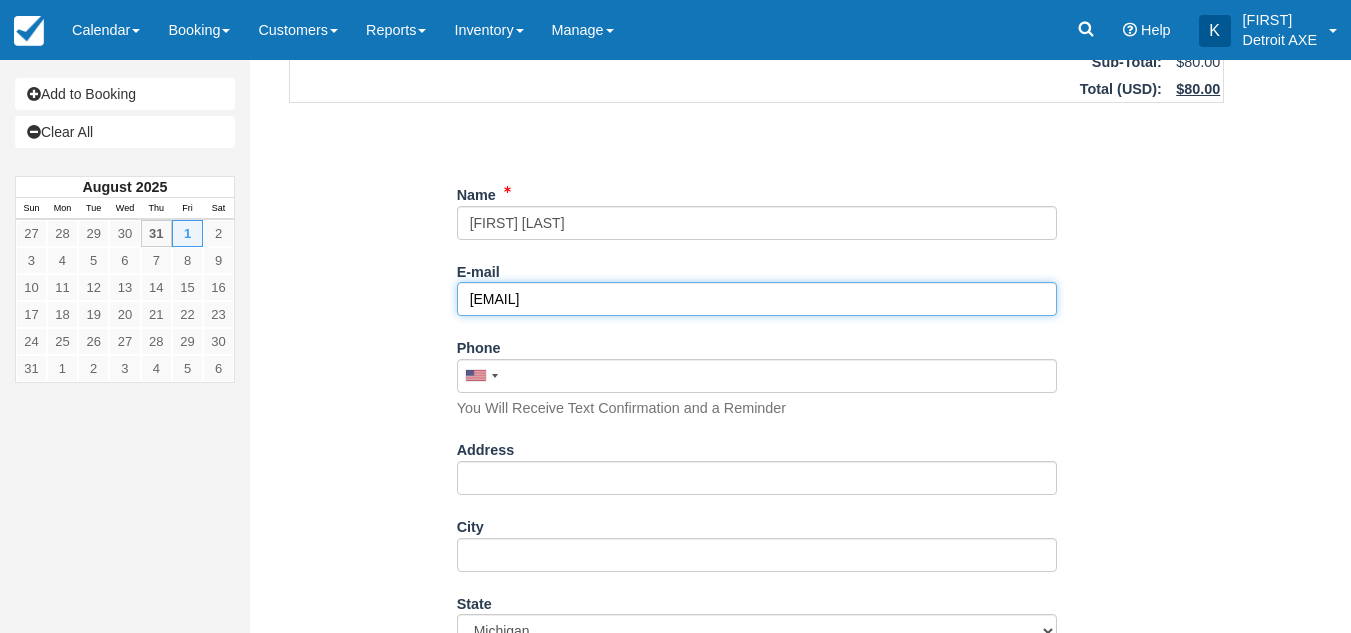scroll, scrollTop: 184, scrollLeft: 0, axis: vertical 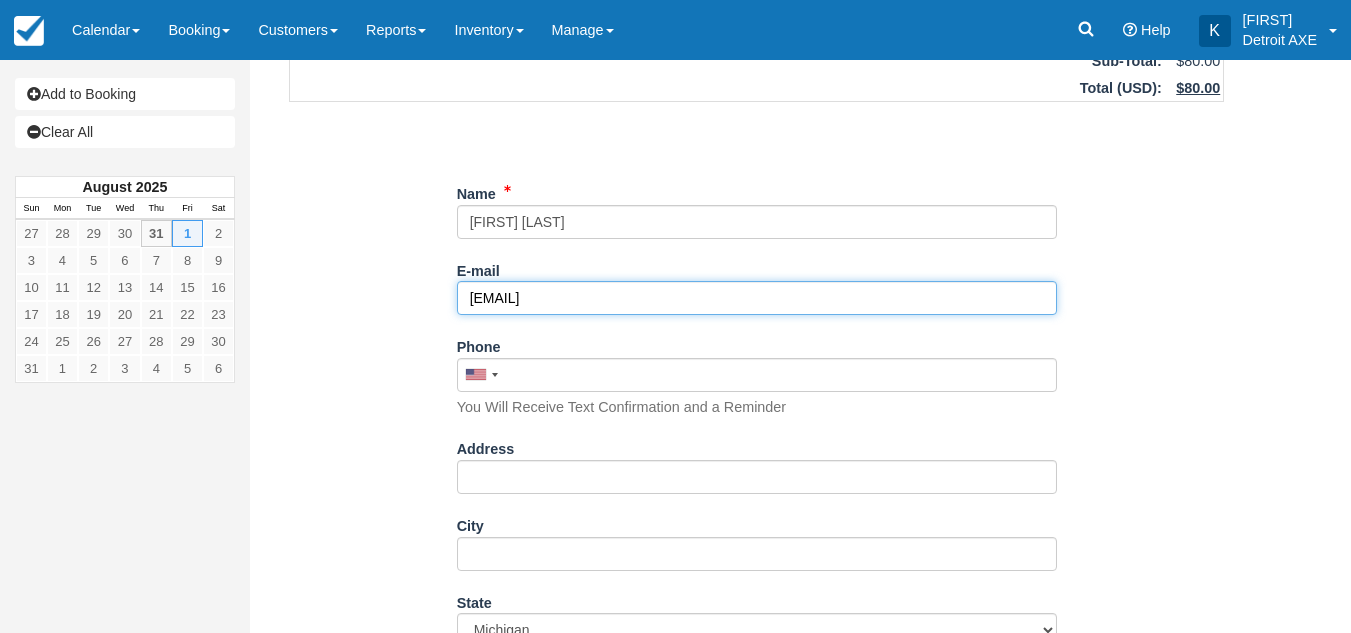 type on "adafamiller11@icloud.com" 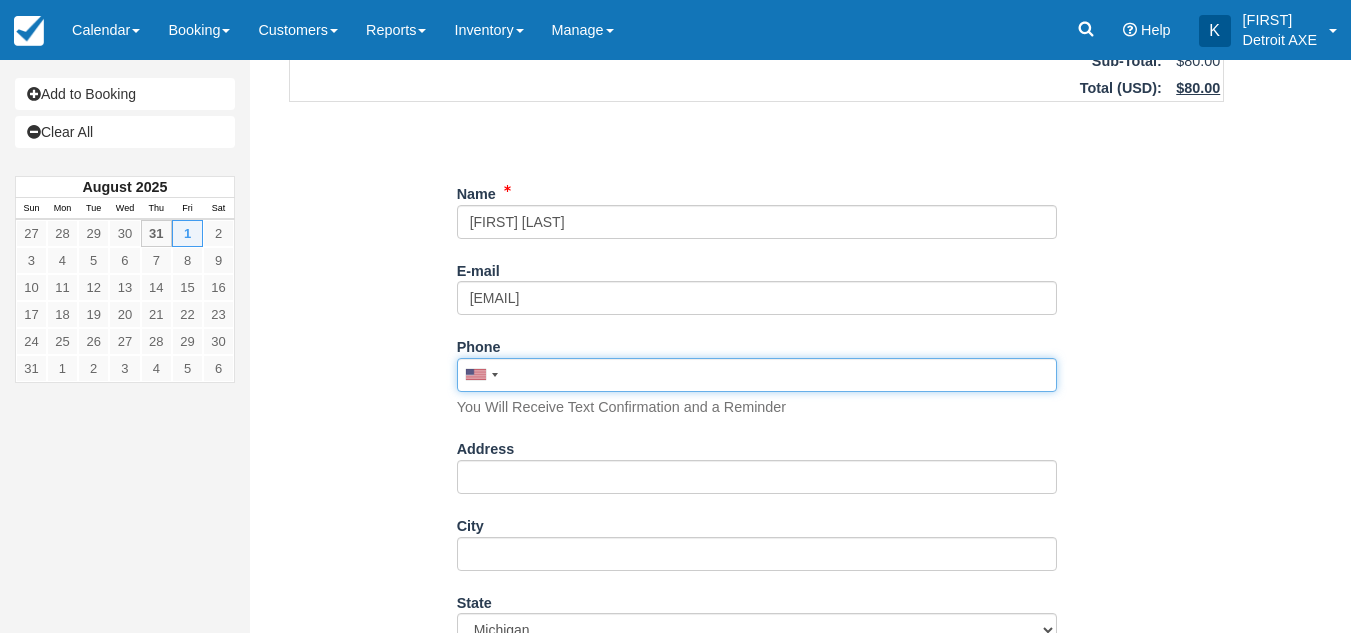 click on "Phone" at bounding box center (757, 375) 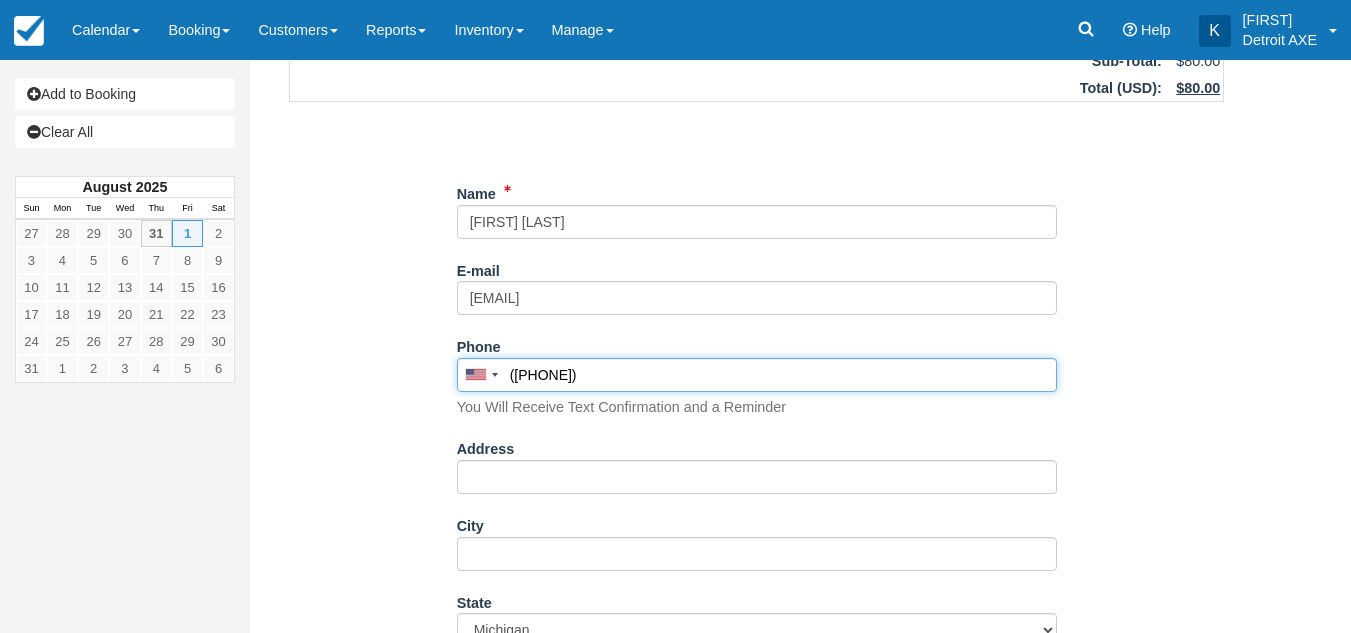 type on "(313) 413-1840" 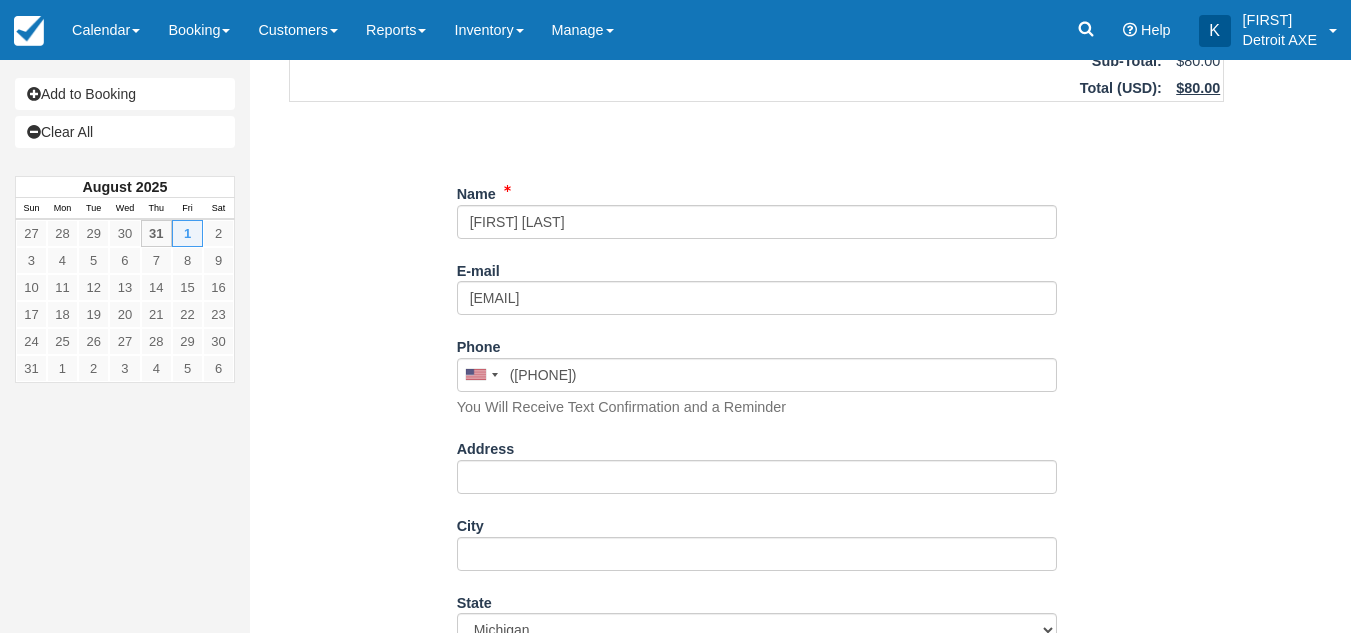 click on "Item
Rate
Amount
1-4 people (Shared Arena) $40/person
Fri Aug 1, 2025 08:00 PM - 09:30 PM
Exact Number of Players:  2 @ $40.00
$80.00
Sub-Total:
$80.00
Total ( USD ):
$80.00
Unsaved Changes
Name
E-mail
adafamiller11@icloud.com
Did you mean  ?
Phone
United States +1 Canada +1 United Kingdom +44 Afghanistan (‫افغانستان‬‎) +93 Albania (Shqipëri) +355 Algeria (‫الجزائر‬‎) +213 American Samoa +1684 Andorra +376 Angola +244 Anguilla +1264 +1268 Argentina +1" at bounding box center [756, 650] 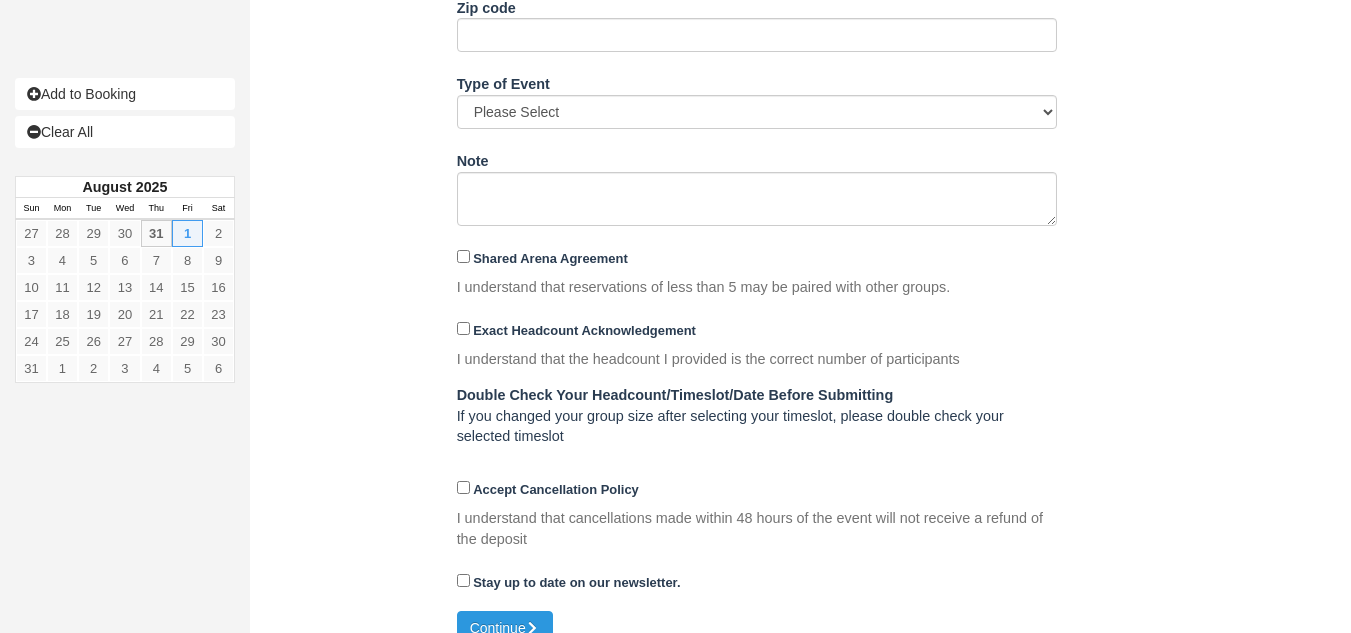 scroll, scrollTop: 933, scrollLeft: 0, axis: vertical 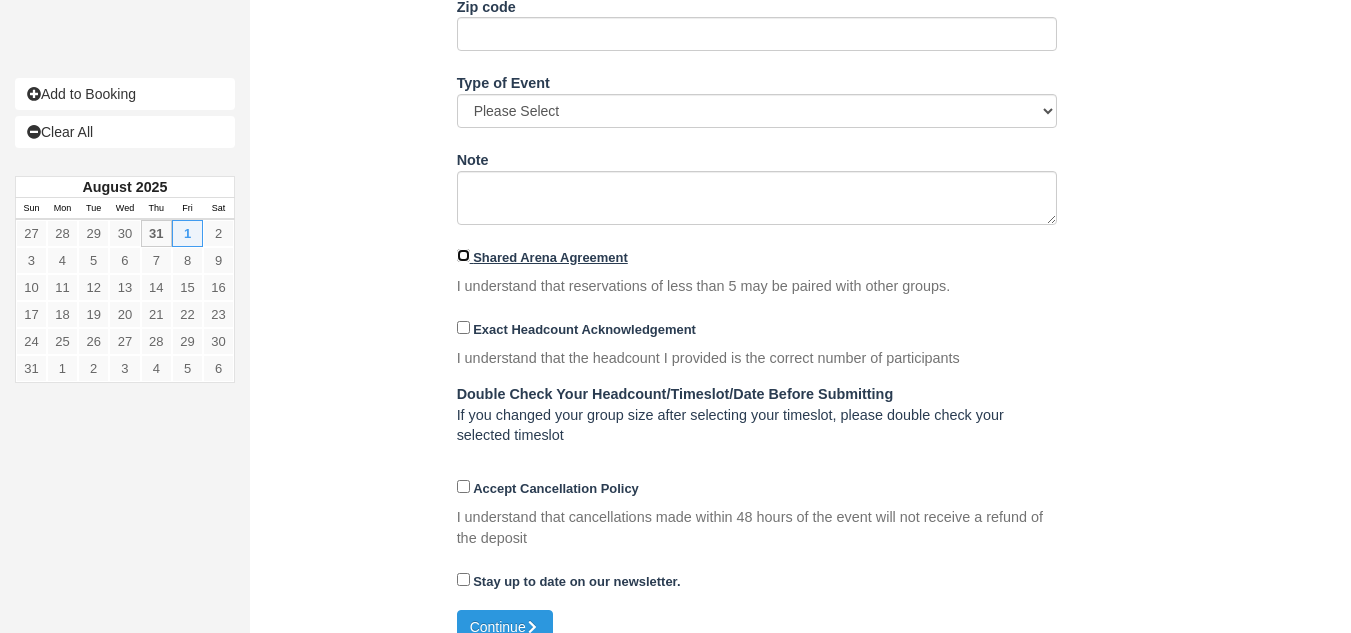 click on "Shared Arena Agreement" at bounding box center (463, 255) 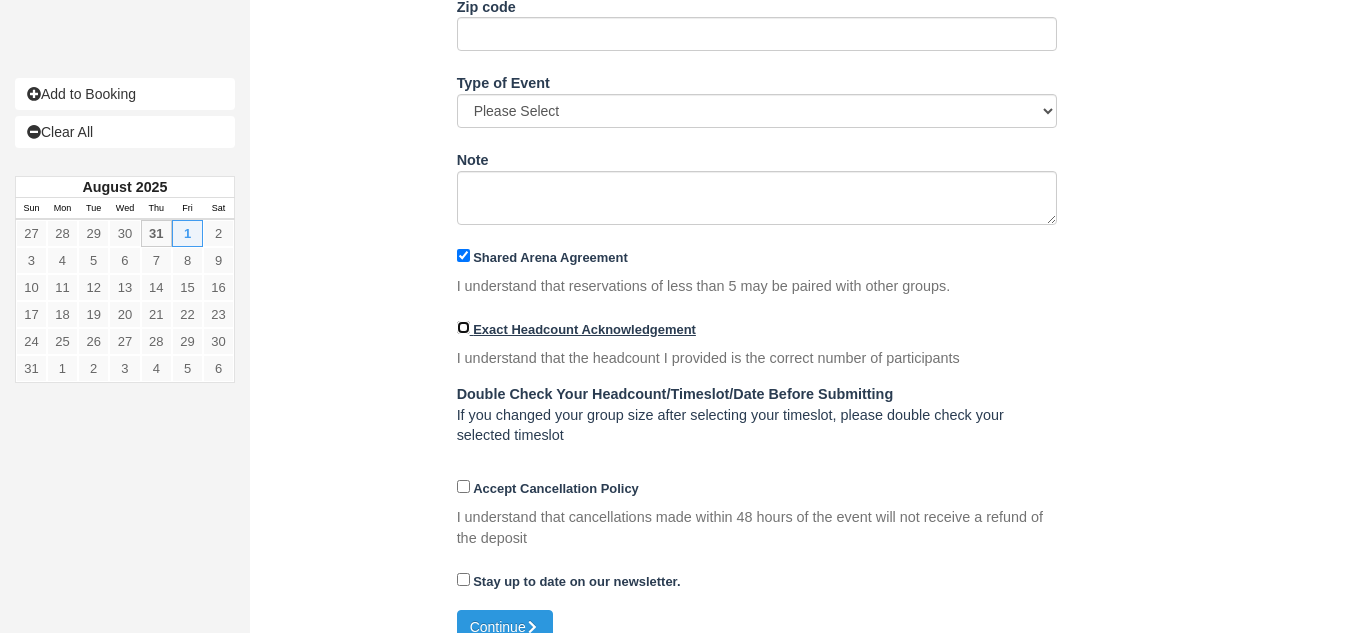 click on "Exact Headcount Acknowledgement" at bounding box center (463, 327) 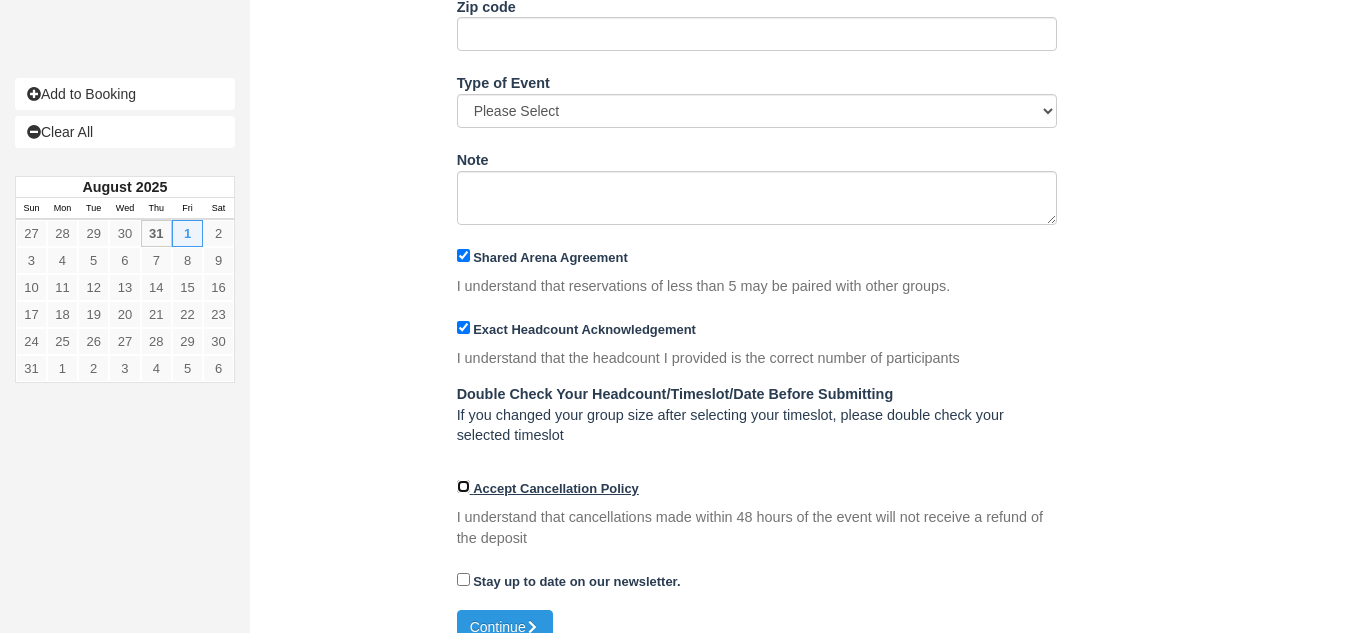 click on "Accept Cancellation Policy" at bounding box center [463, 486] 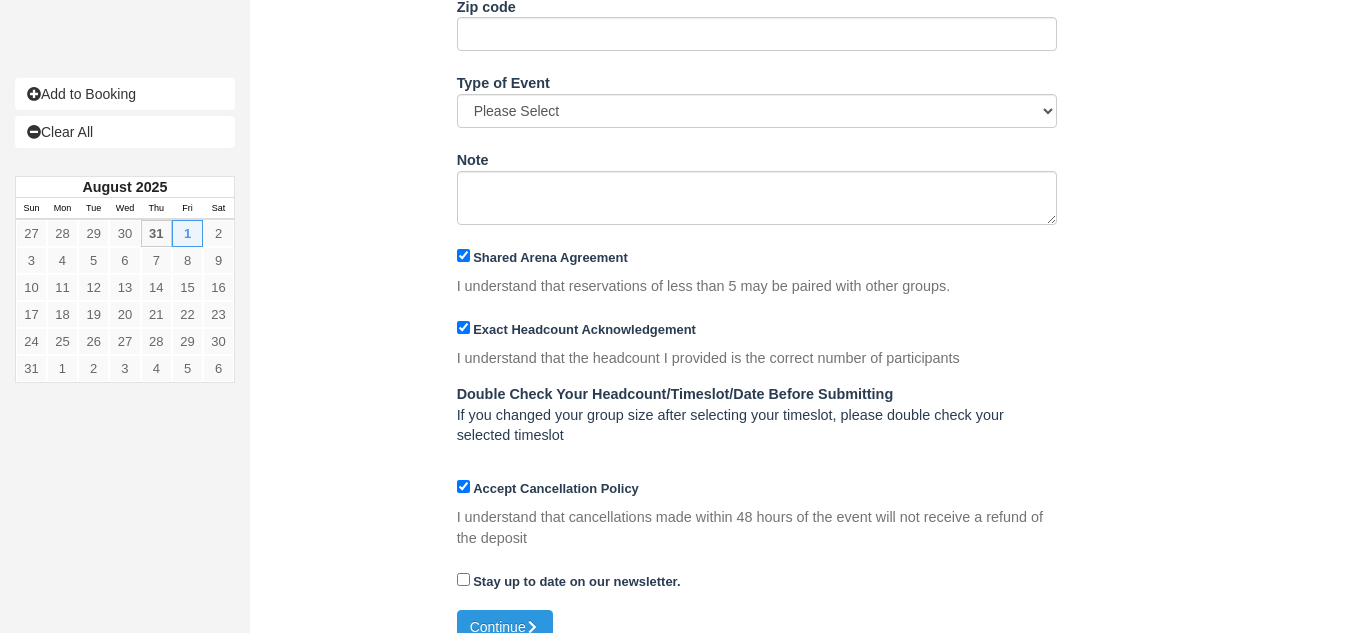 click on "Item
Rate
Amount
1-4 people (Shared Arena) $40/person
Fri Aug 1, 2025 08:00 PM - 09:30 PM
Exact Number of Players:  2 @ $40.00
$80.00
Sub-Total:
$80.00
Total ( USD ):
$80.00
Unsaved Changes
Name
E-mail
adafamiller11@icloud.com
Did you mean  ?
Phone
United States +1 Canada +1 United Kingdom +44 Afghanistan (‫افغانستان‬‎) +93 Albania (Shqipëri) +355 Algeria (‫الجزائر‬‎) +213 American Samoa +1684 Andorra +376 Angola +244 Anguilla +1264 +1268 Argentina +1" at bounding box center (756, -99) 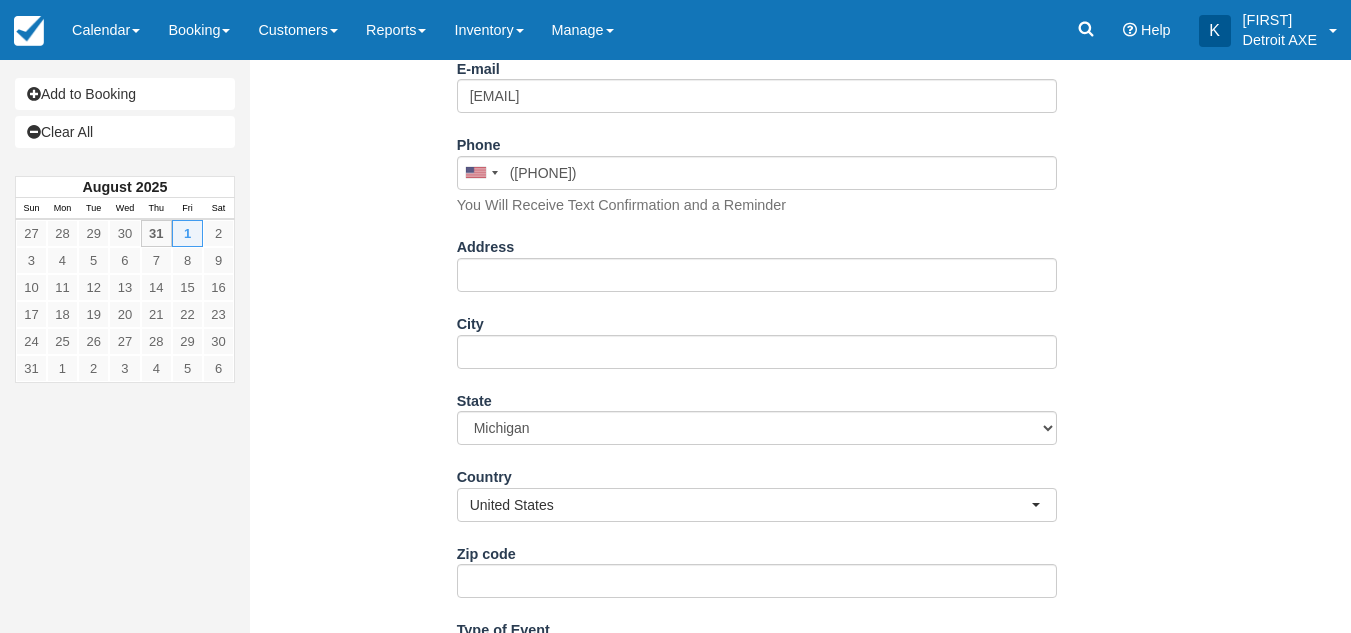 scroll, scrollTop: 0, scrollLeft: 0, axis: both 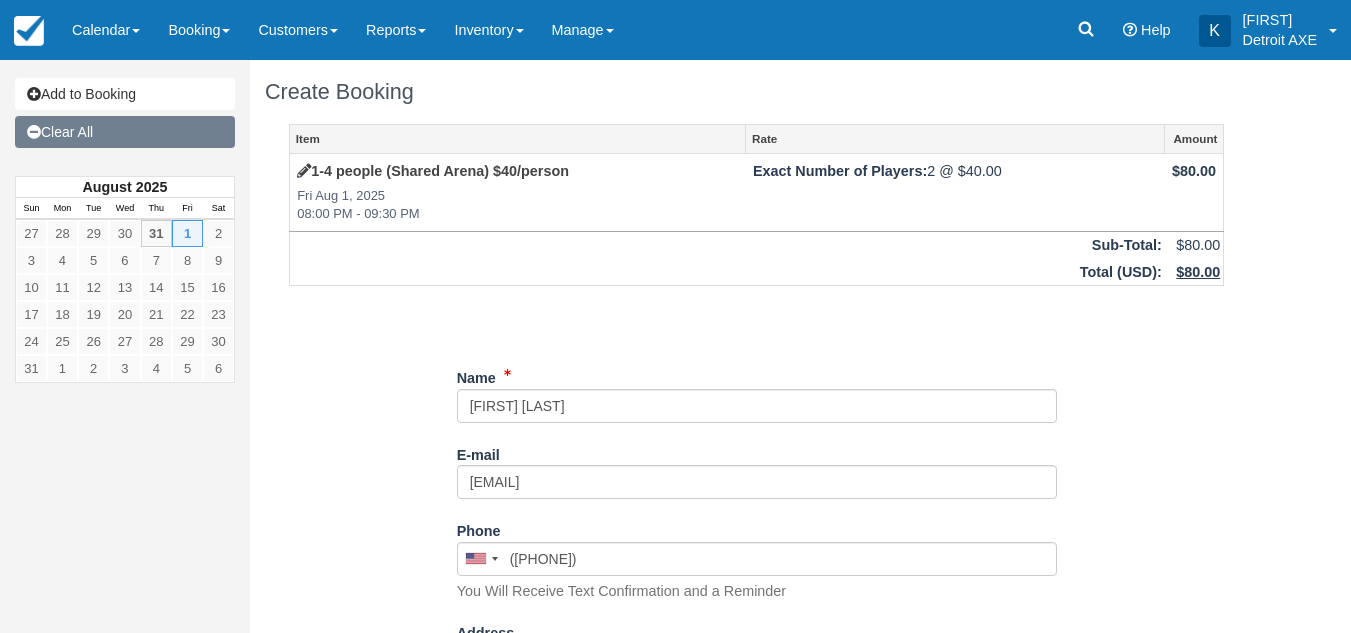 click on "Clear All" at bounding box center (125, 132) 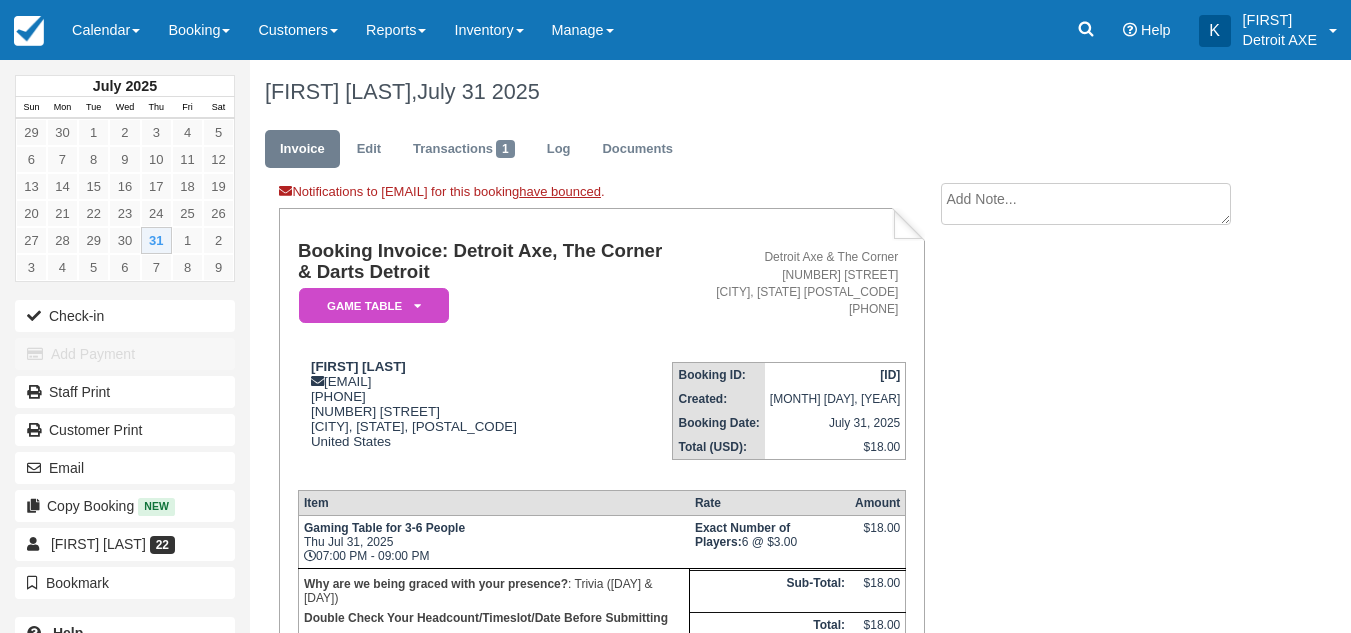 scroll, scrollTop: 0, scrollLeft: 0, axis: both 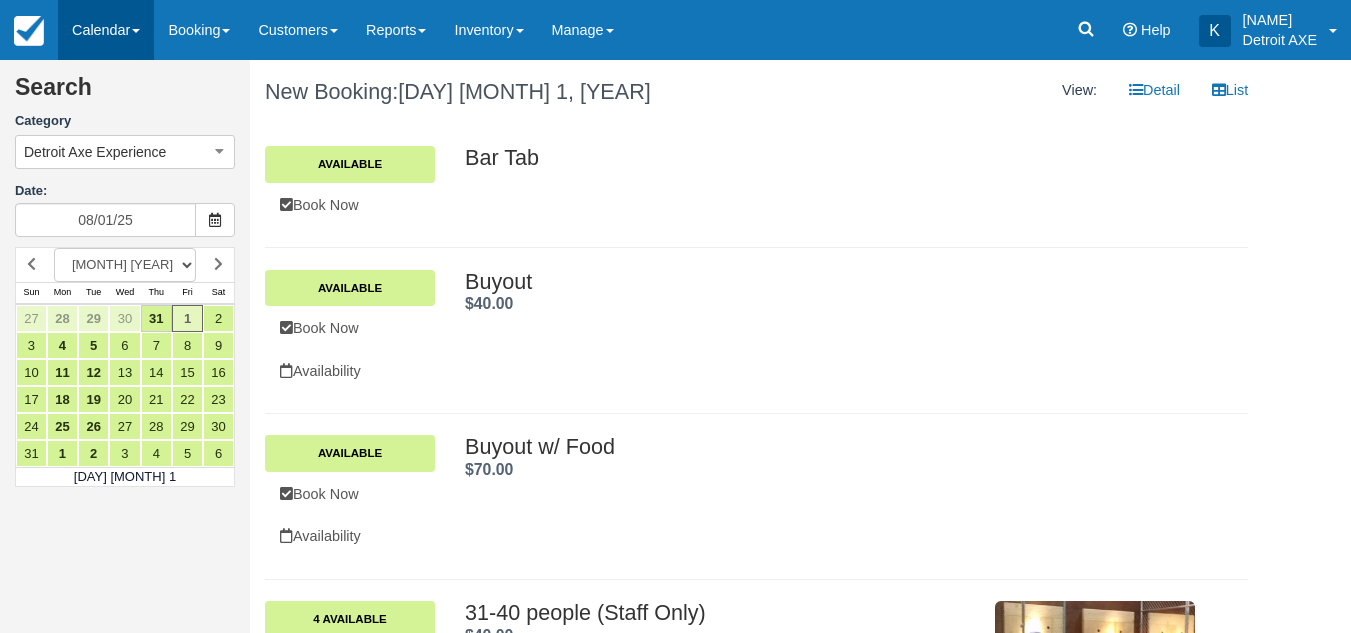 click on "Calendar" at bounding box center [106, 30] 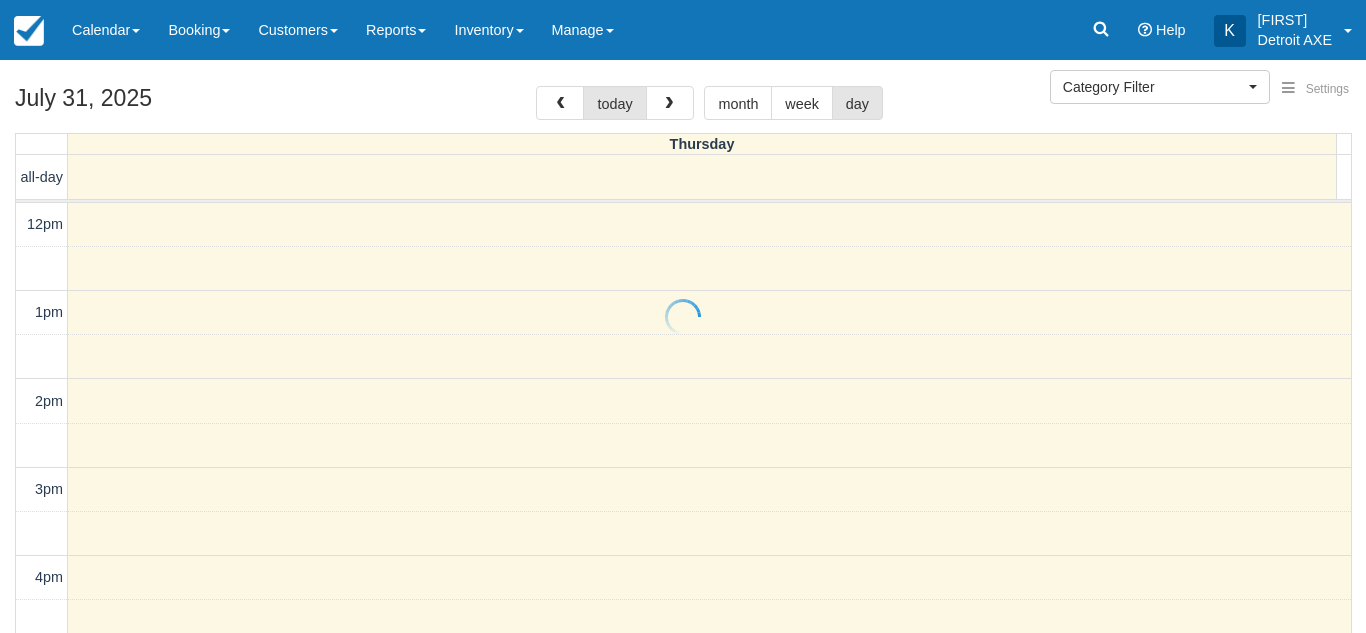 select 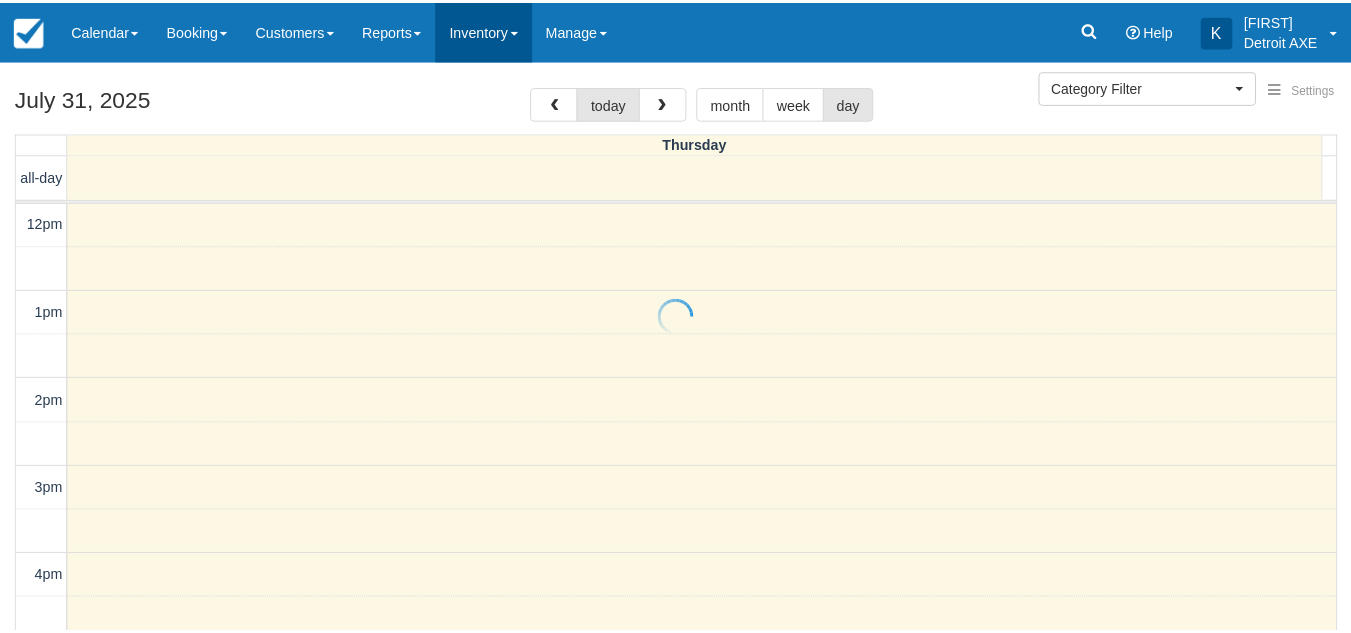 scroll, scrollTop: 0, scrollLeft: 0, axis: both 